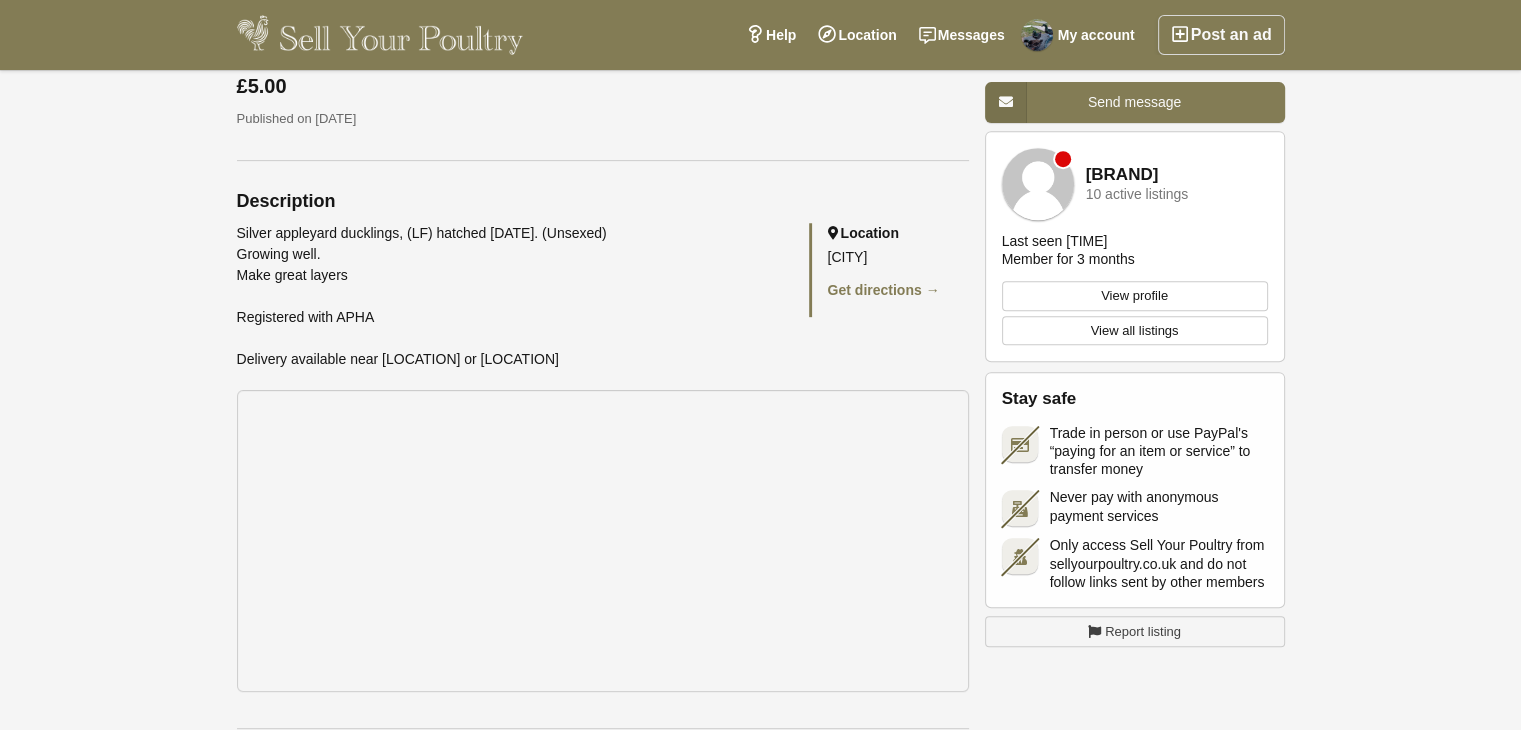 scroll, scrollTop: 800, scrollLeft: 0, axis: vertical 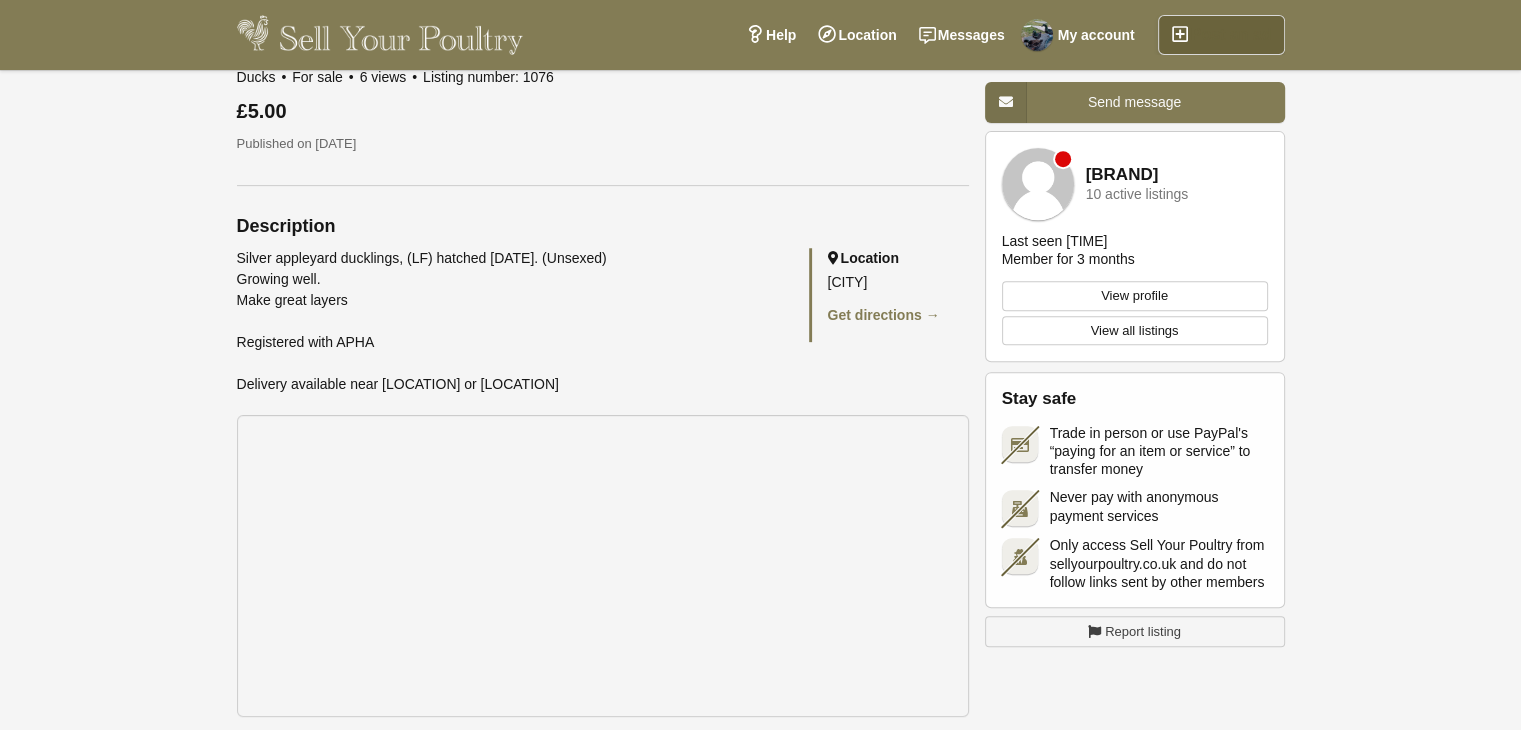 click on "Post an ad" at bounding box center [1221, 35] 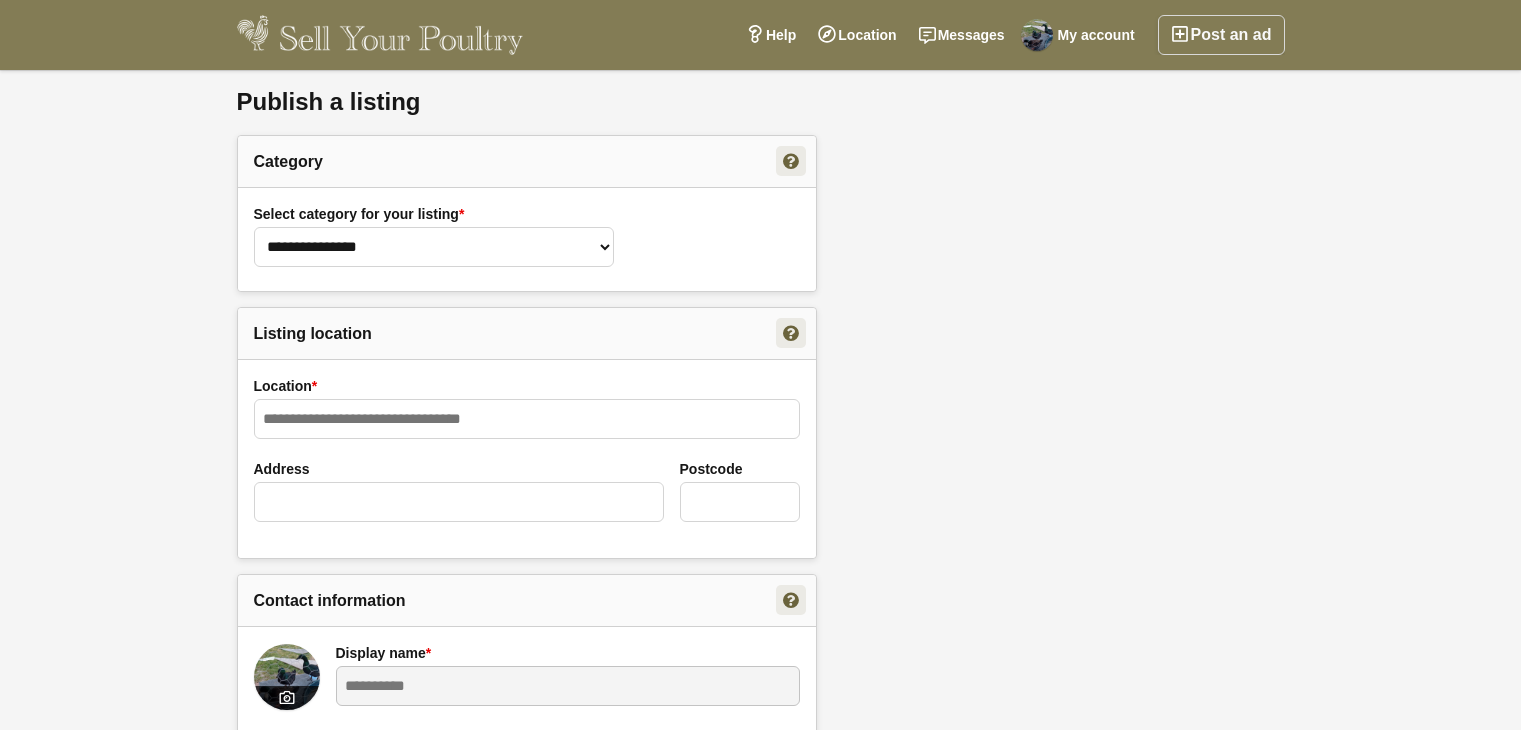 scroll, scrollTop: 0, scrollLeft: 0, axis: both 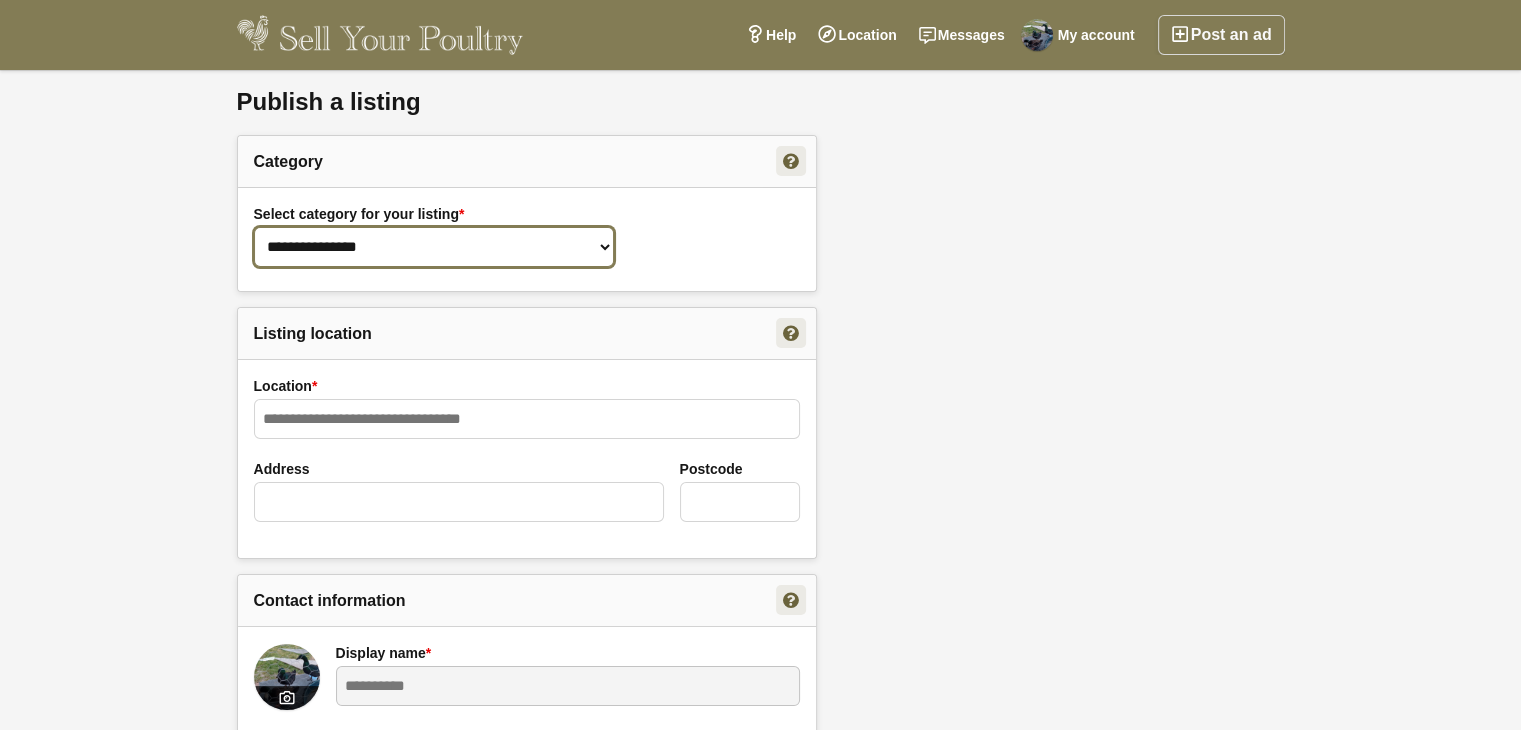click on "**********" at bounding box center [434, 247] 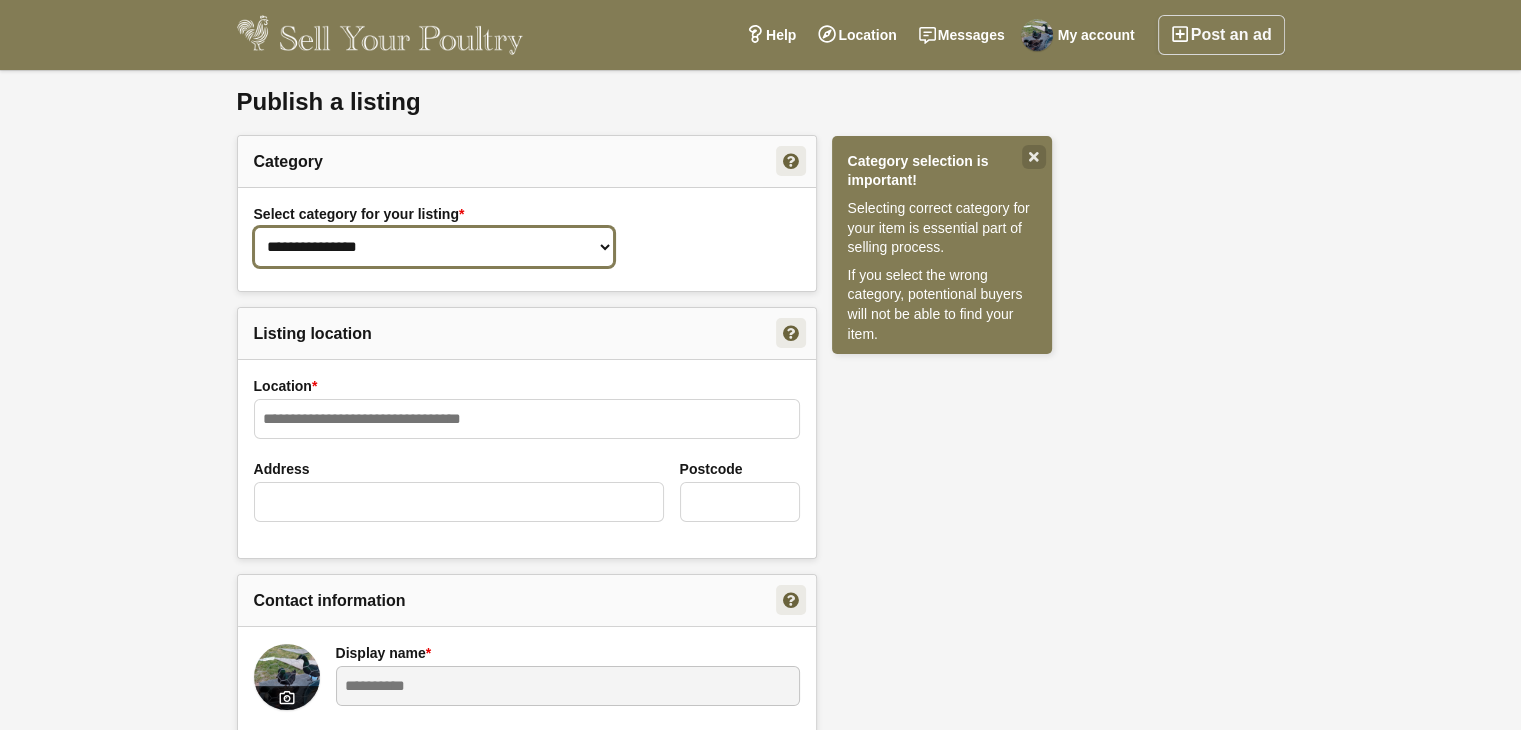 select on "**" 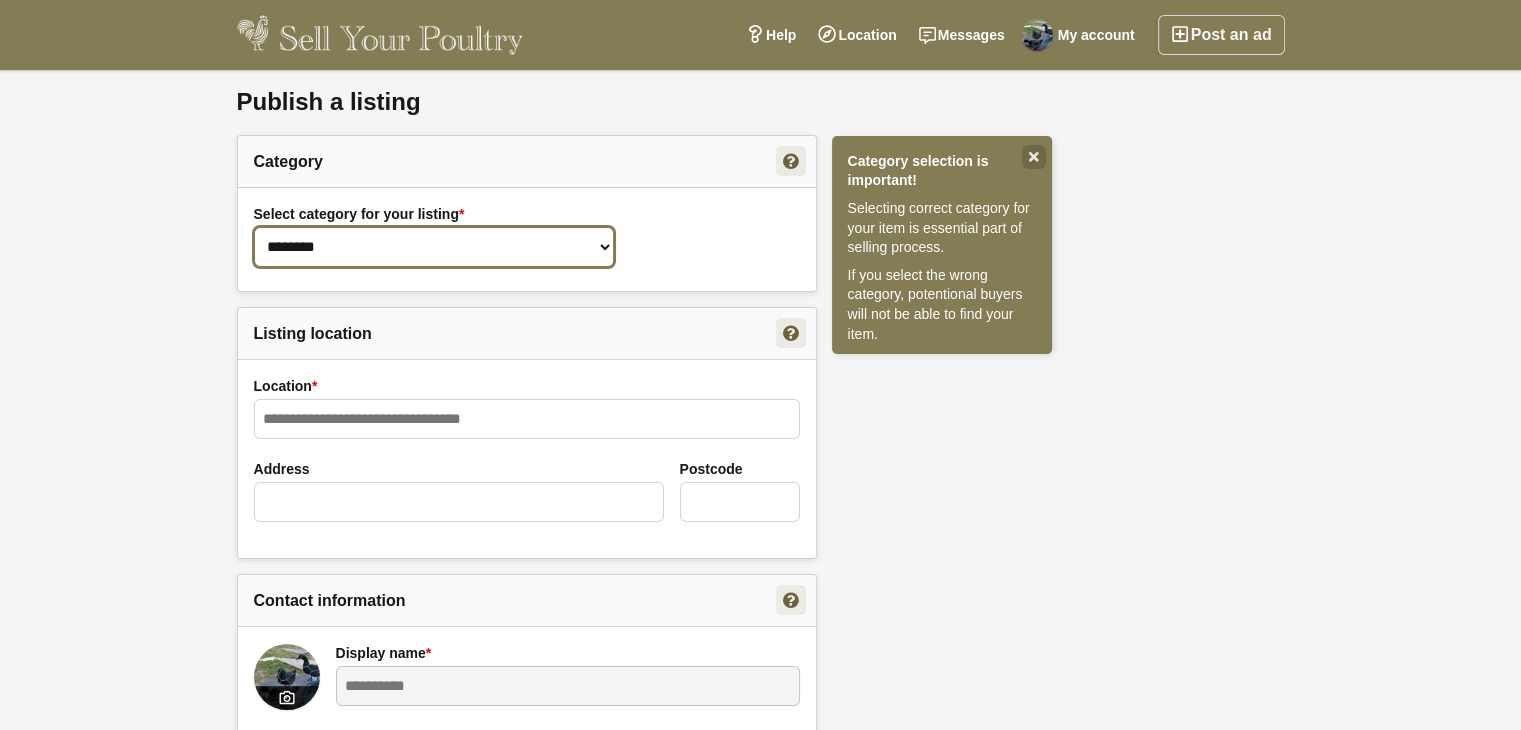 click on "**********" at bounding box center (434, 247) 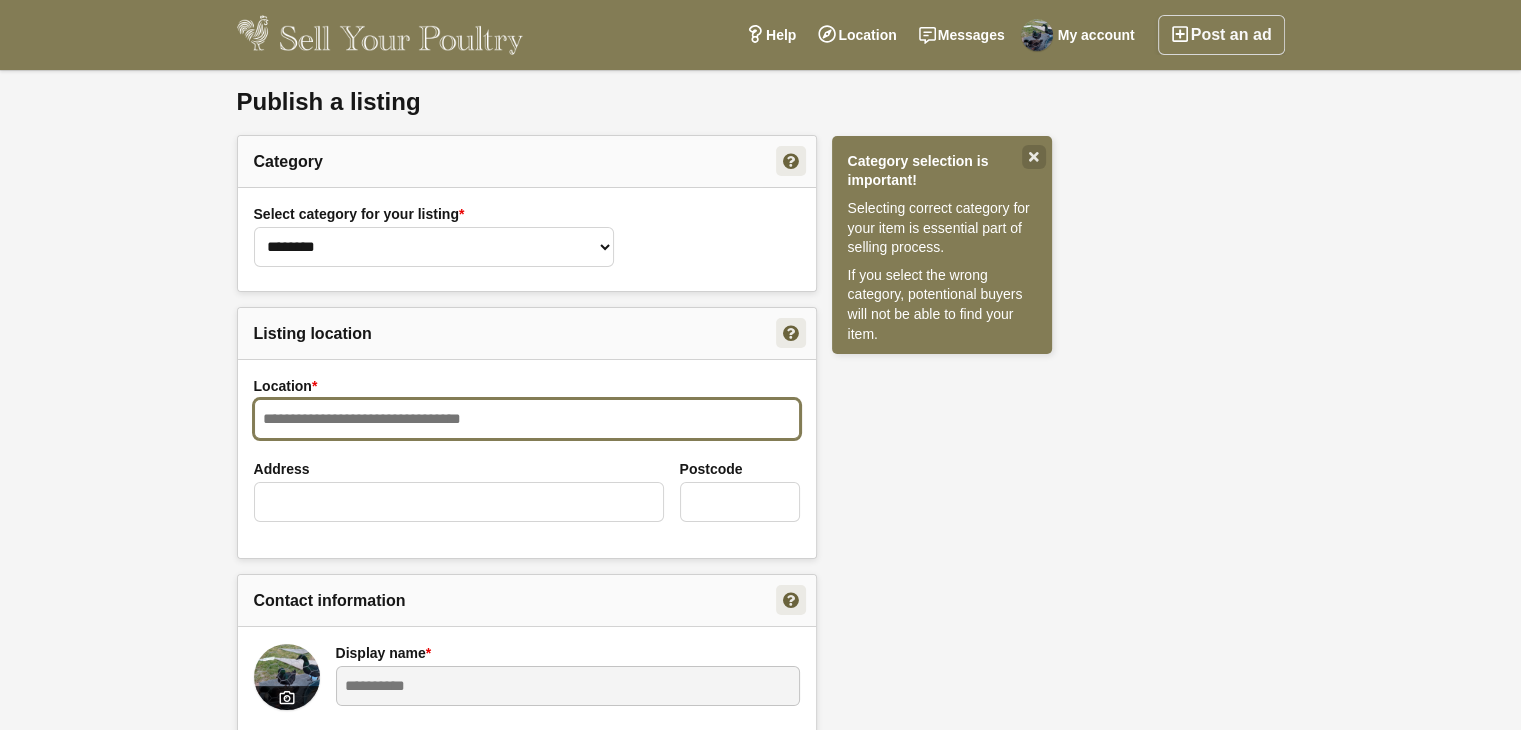 click on "Location  *" at bounding box center [527, 419] 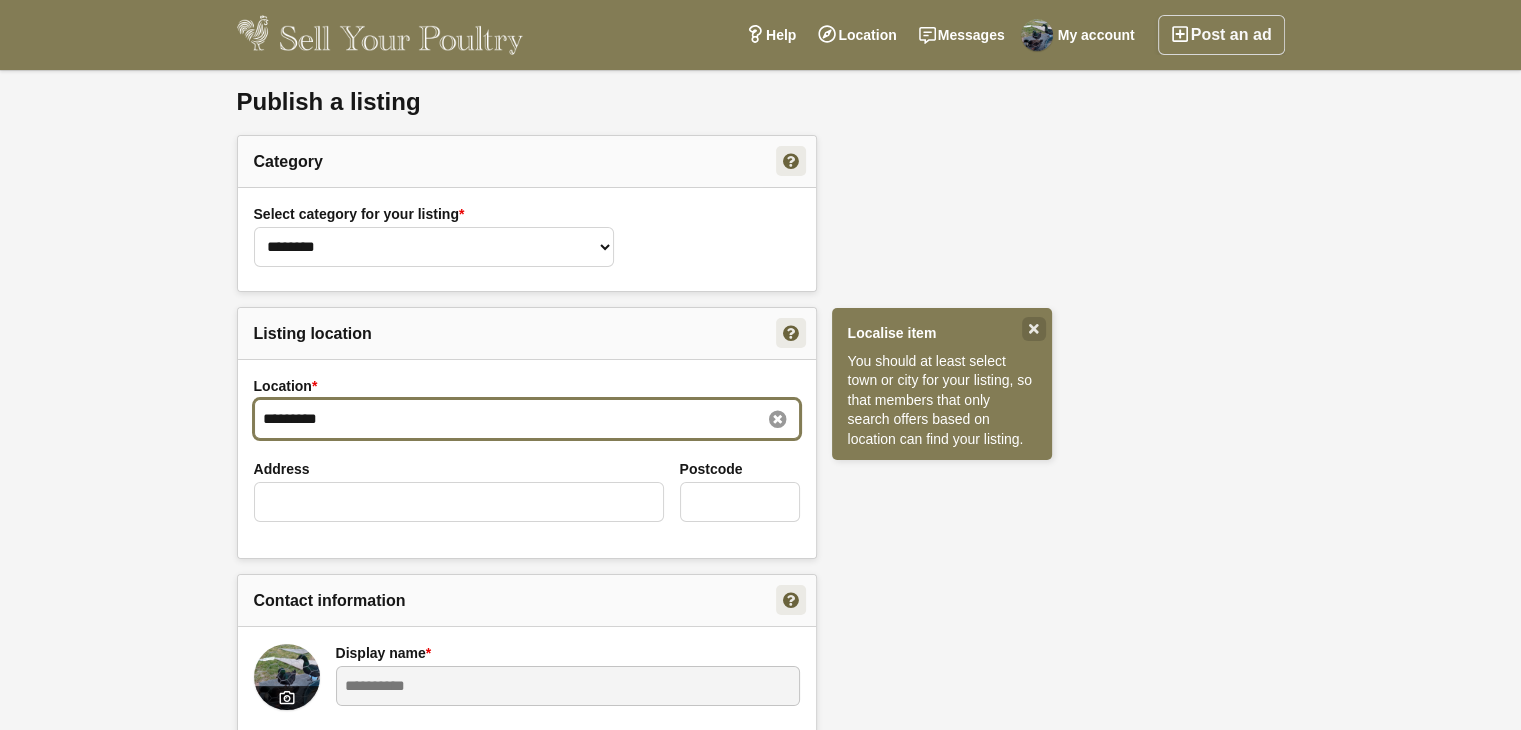 type on "*********" 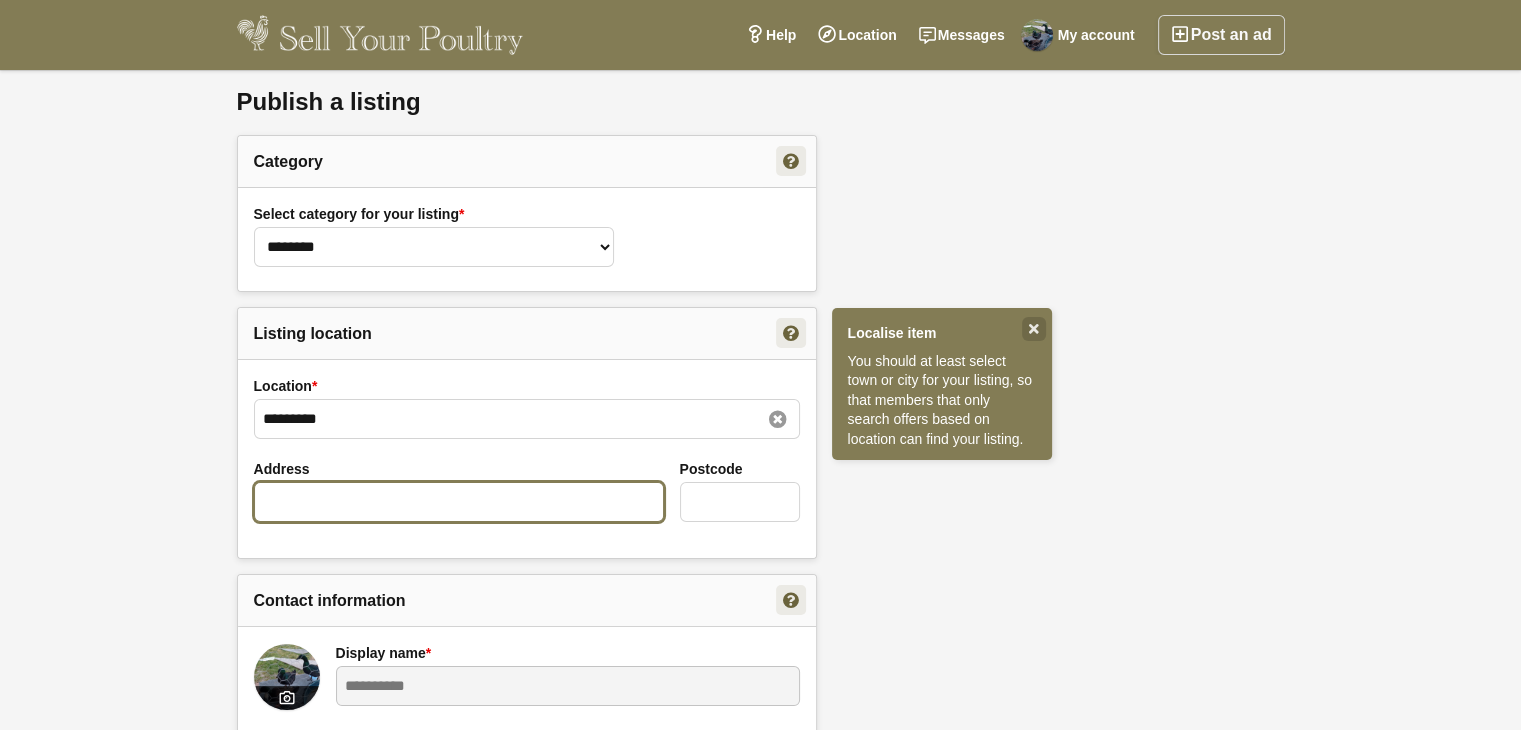 click on "Address" at bounding box center [459, 502] 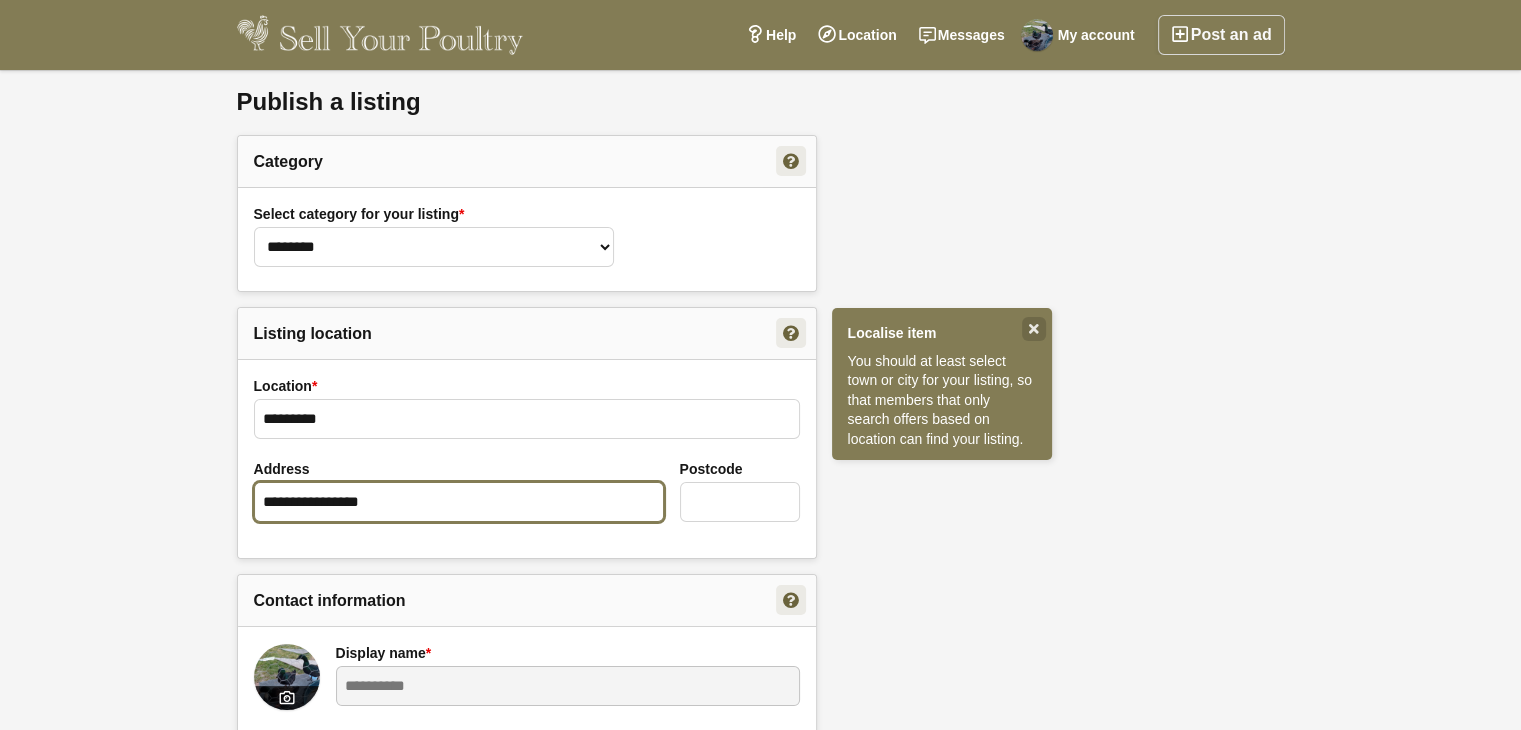 type on "**********" 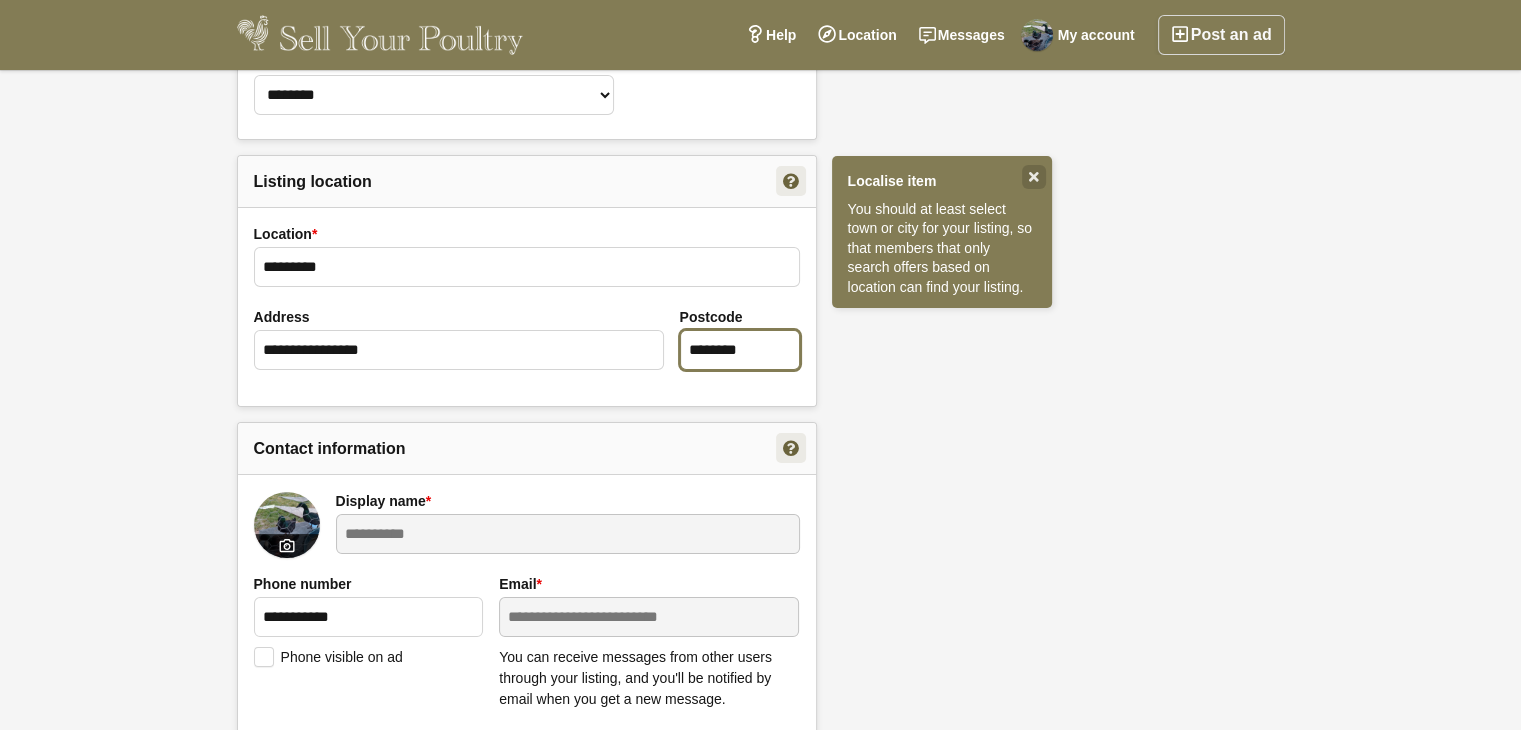 scroll, scrollTop: 300, scrollLeft: 0, axis: vertical 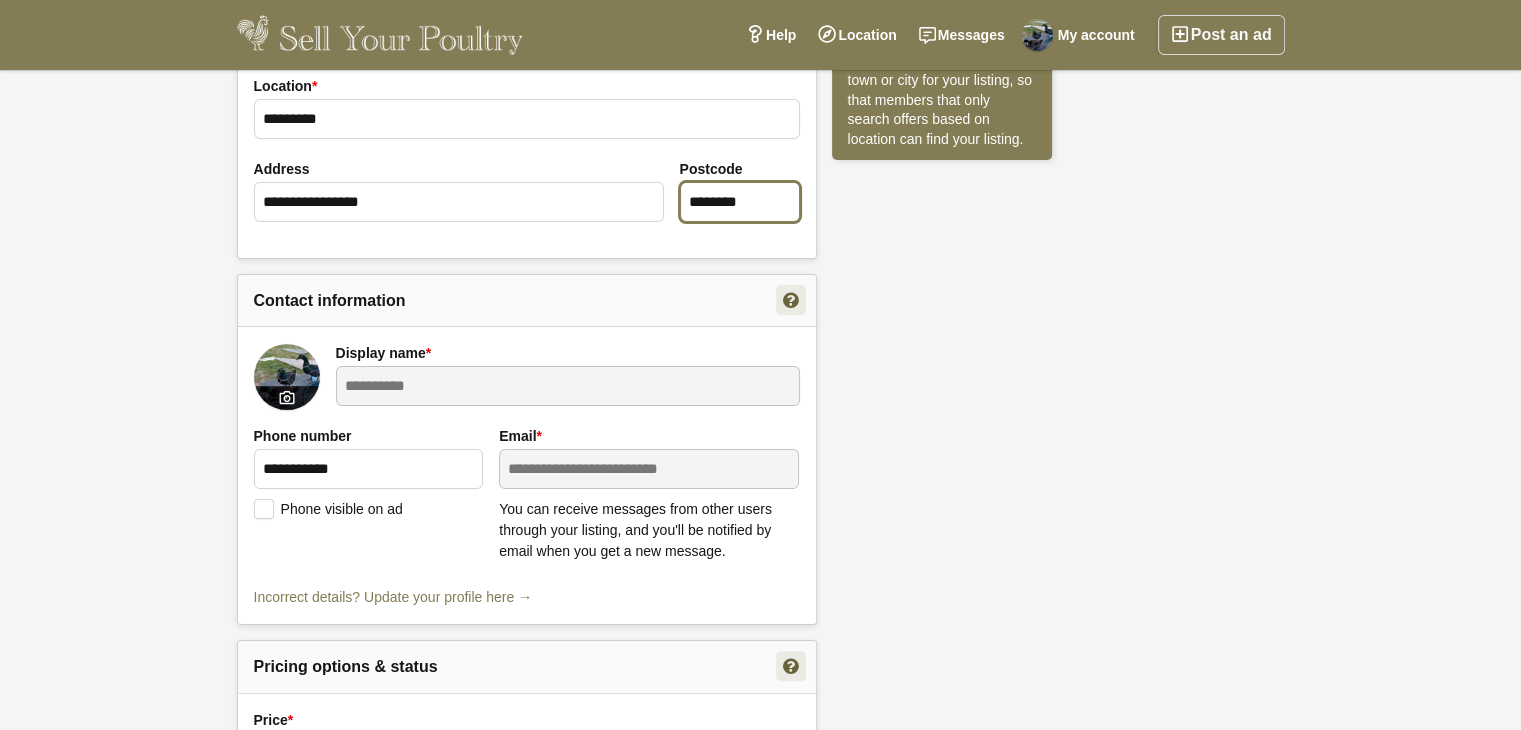 type on "********" 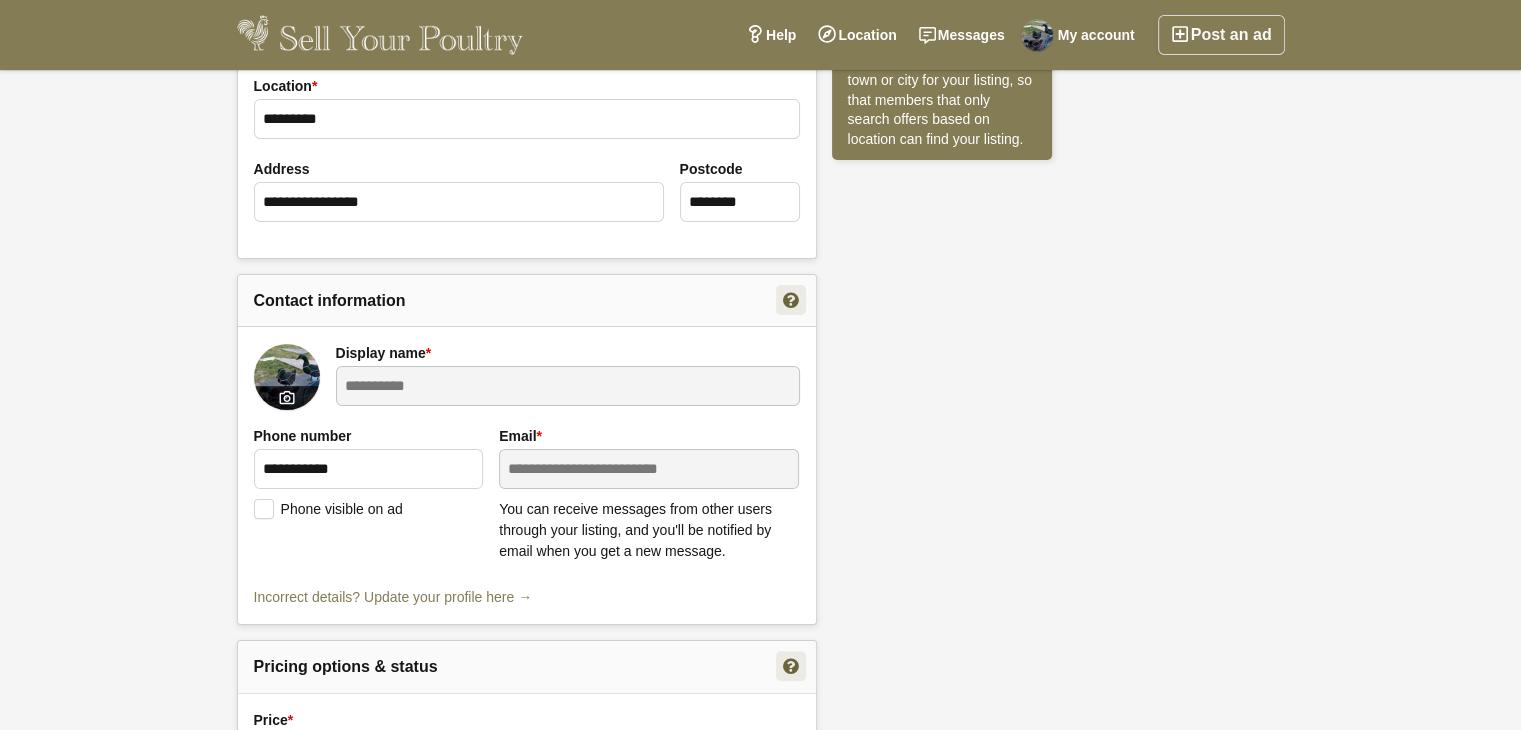 click on "**********" at bounding box center [568, 386] 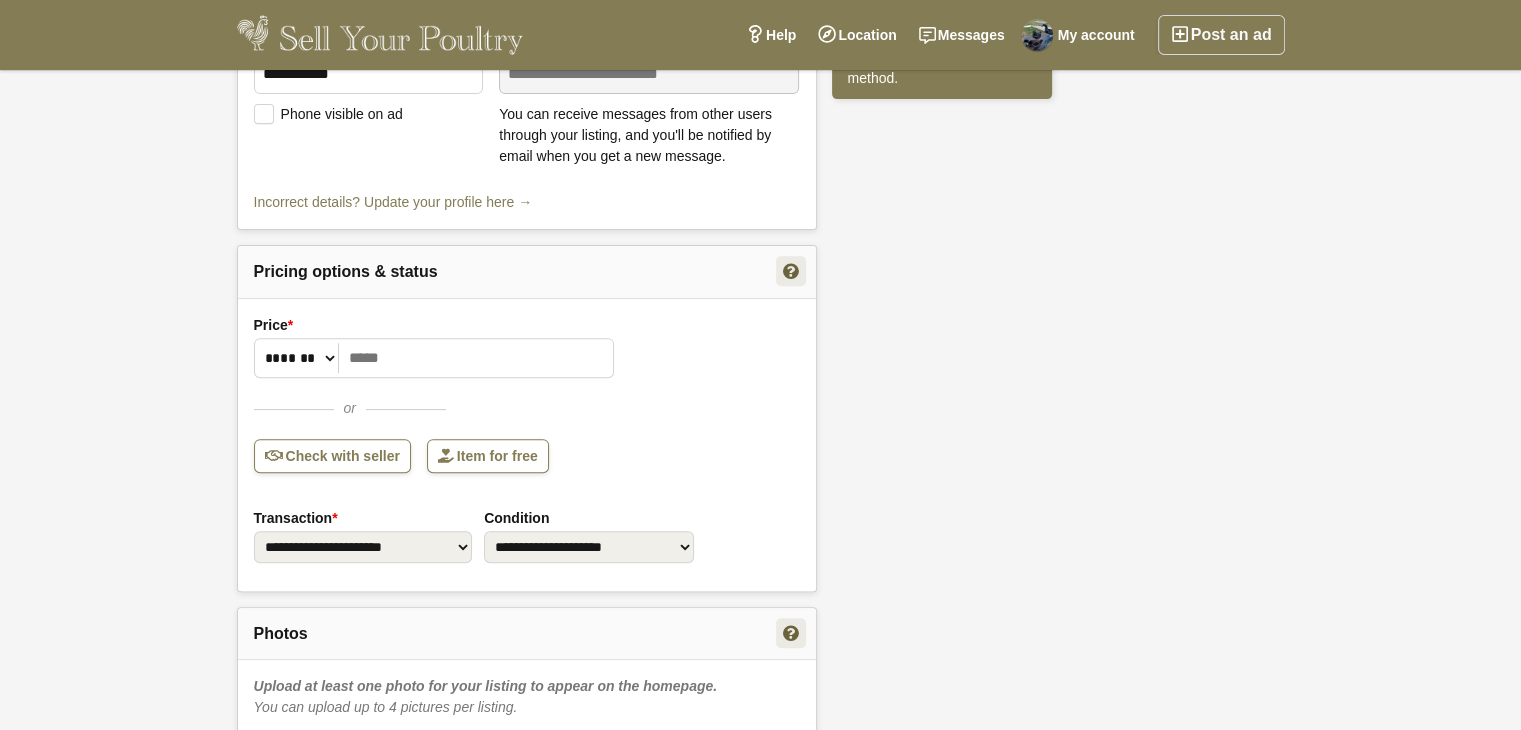 scroll, scrollTop: 700, scrollLeft: 0, axis: vertical 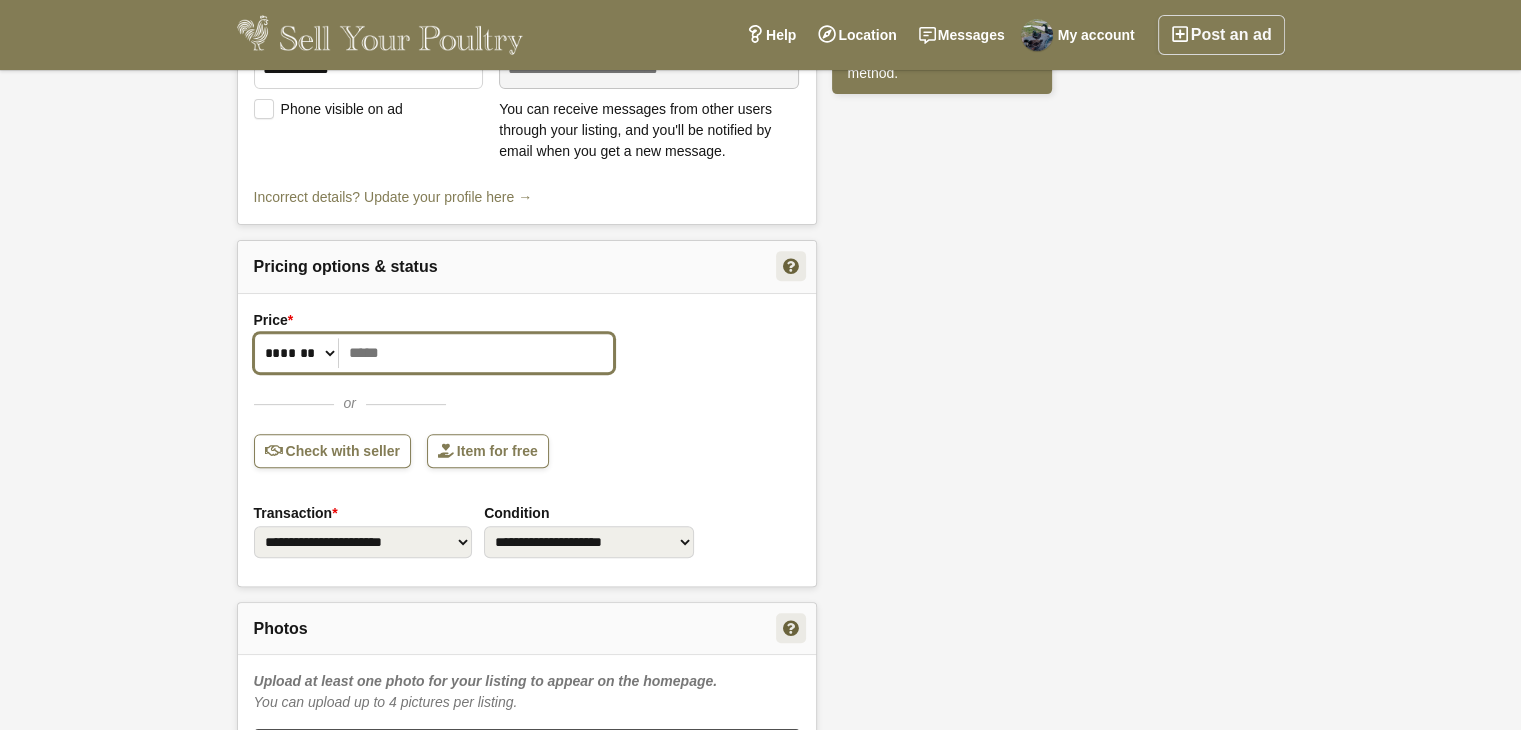 click on "Price  *" at bounding box center [434, 353] 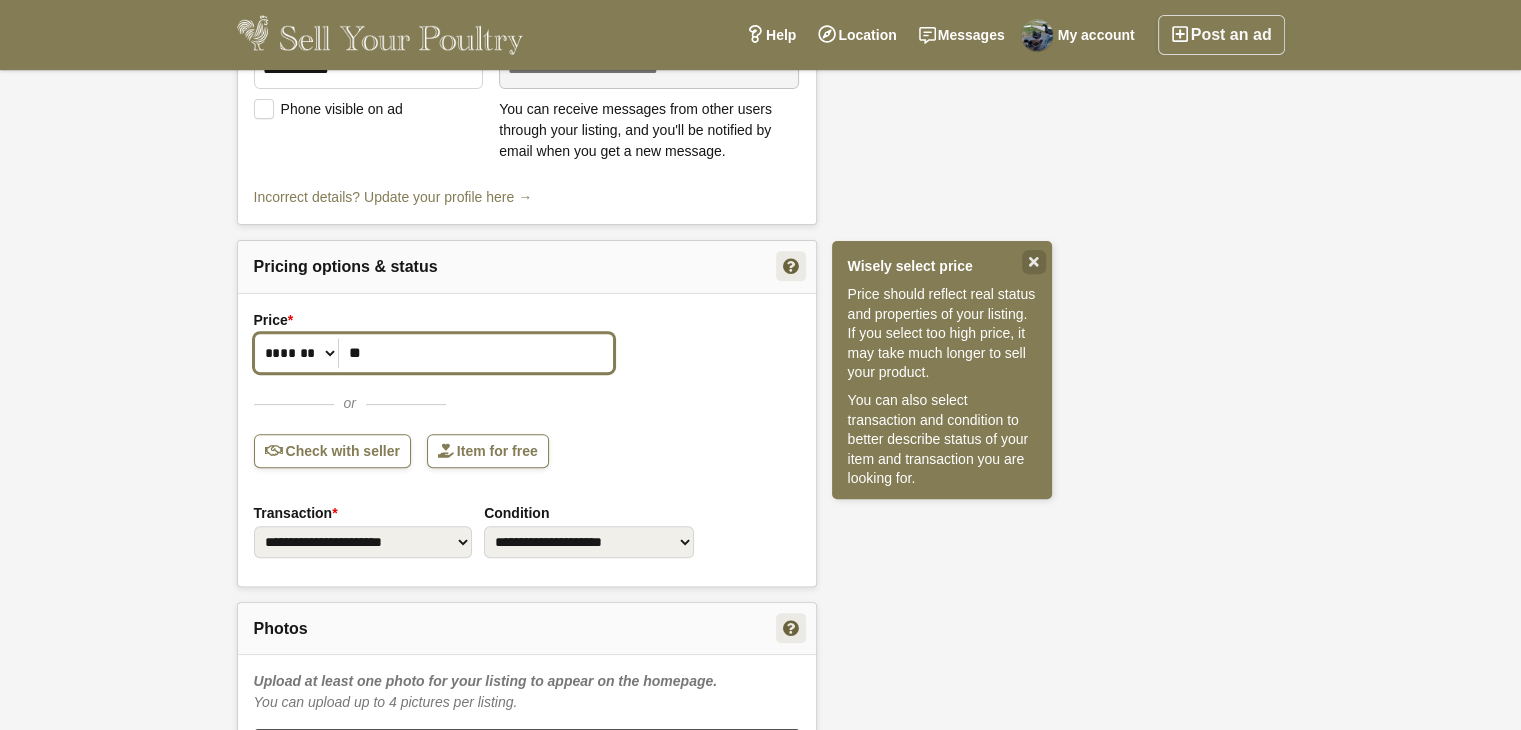 type on "**" 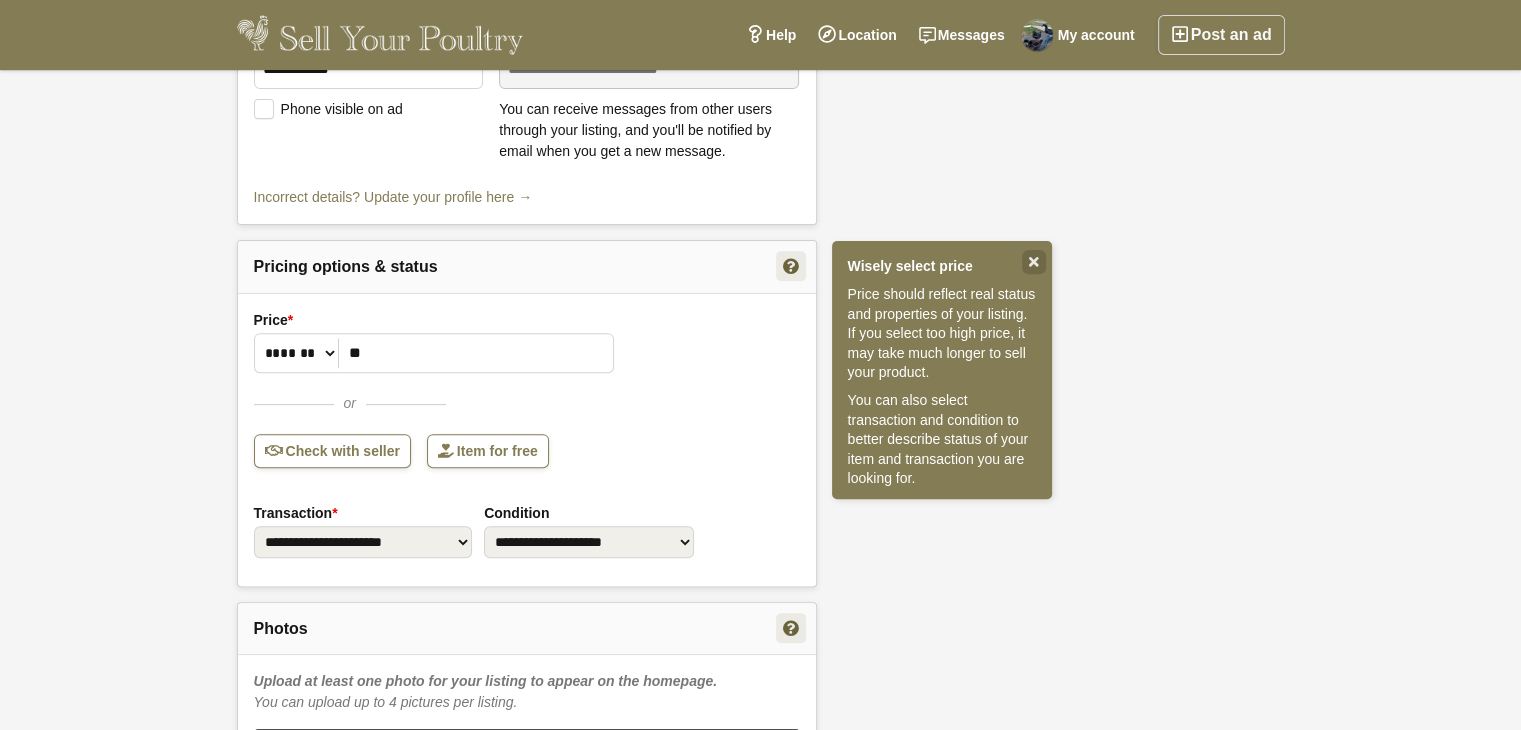 click on "**                    *******" at bounding box center [527, 353] 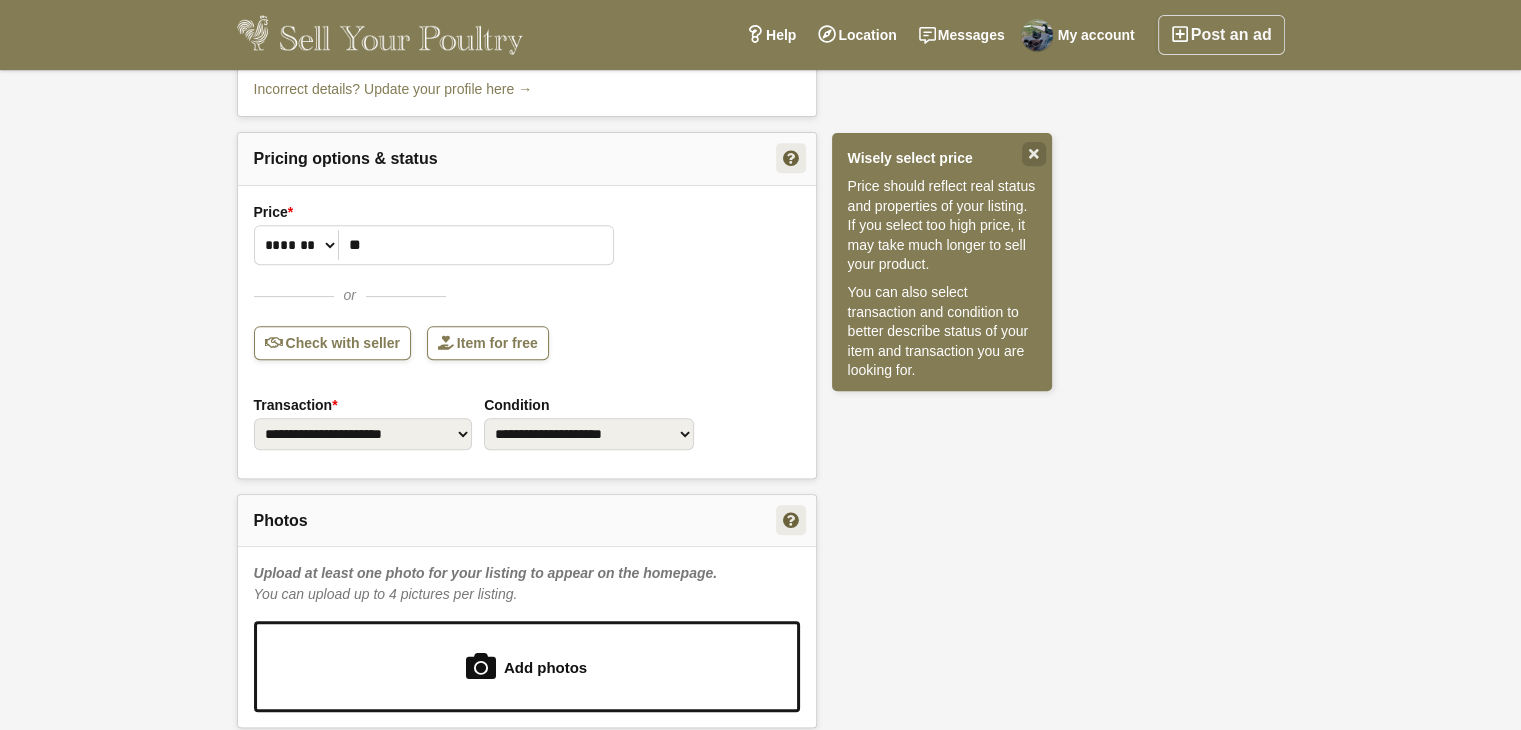 scroll, scrollTop: 900, scrollLeft: 0, axis: vertical 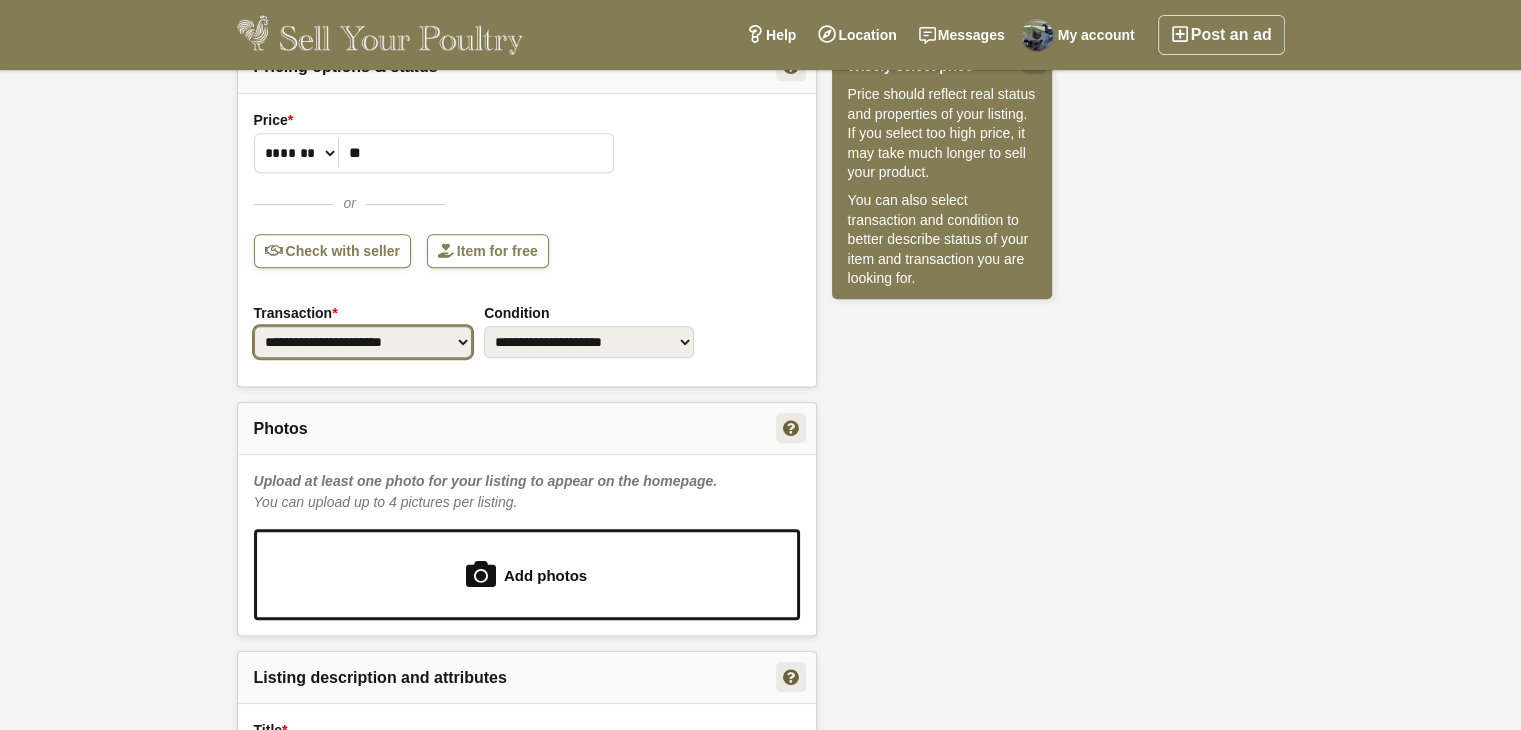 click on "**********" at bounding box center [363, 342] 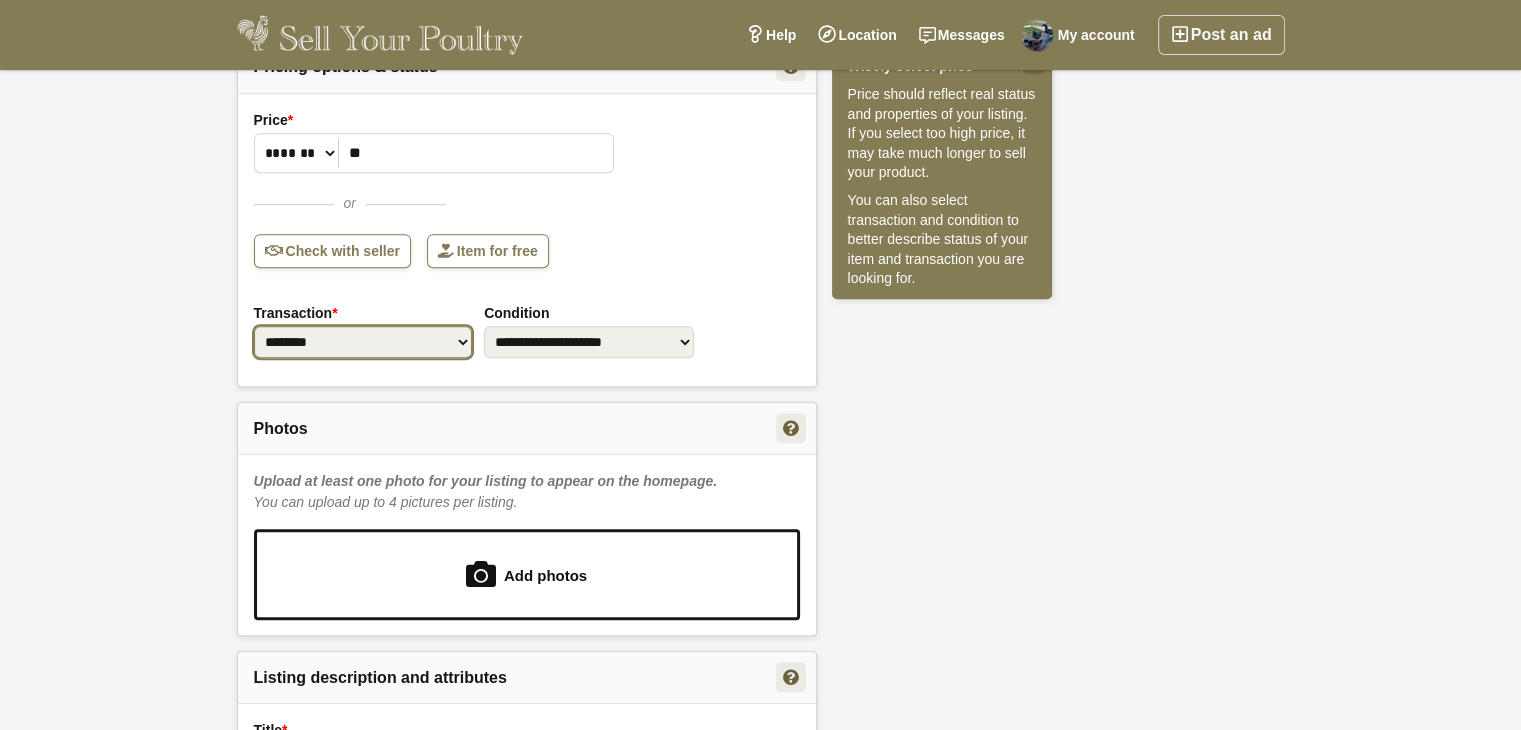 click on "**********" at bounding box center [363, 342] 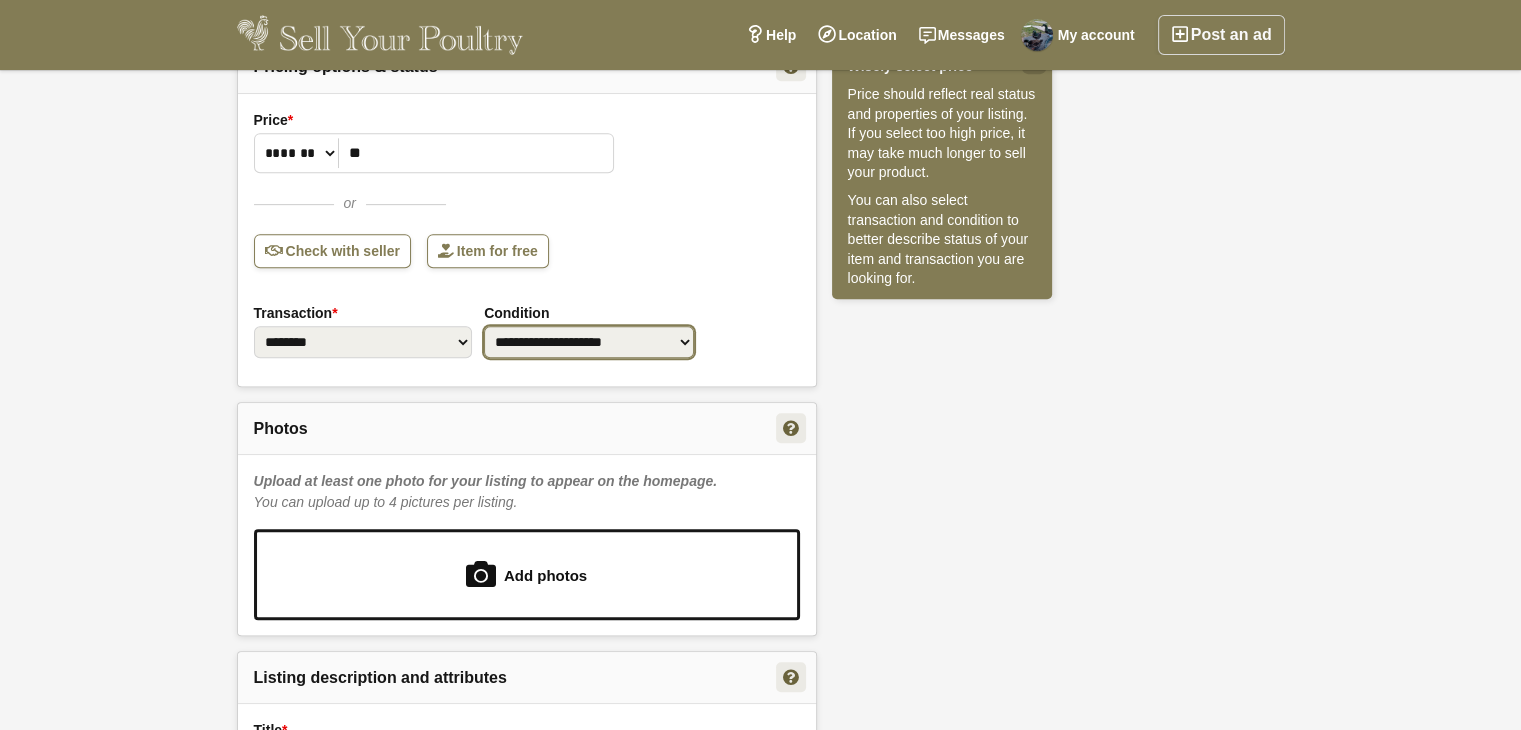 click on "**********" at bounding box center [589, 342] 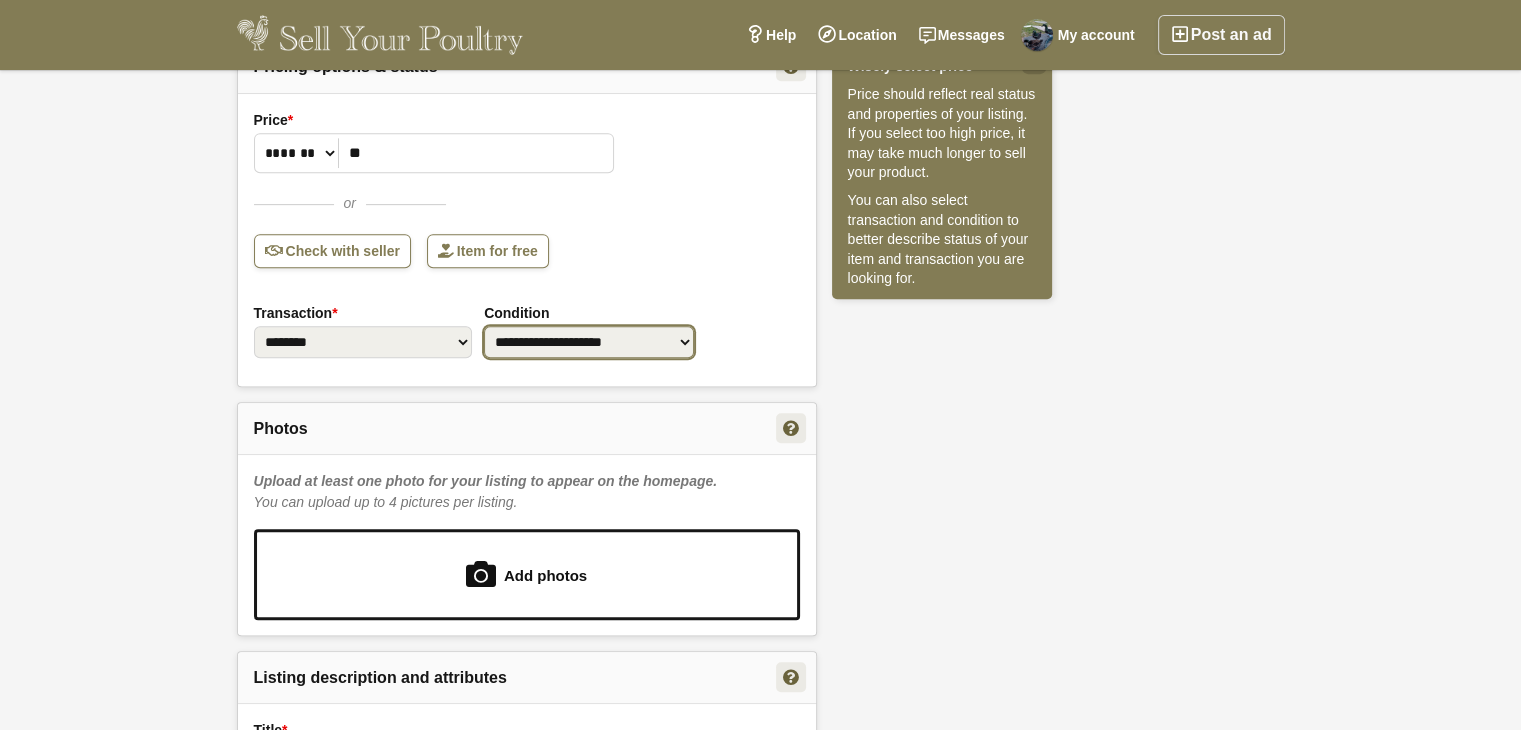select on "*" 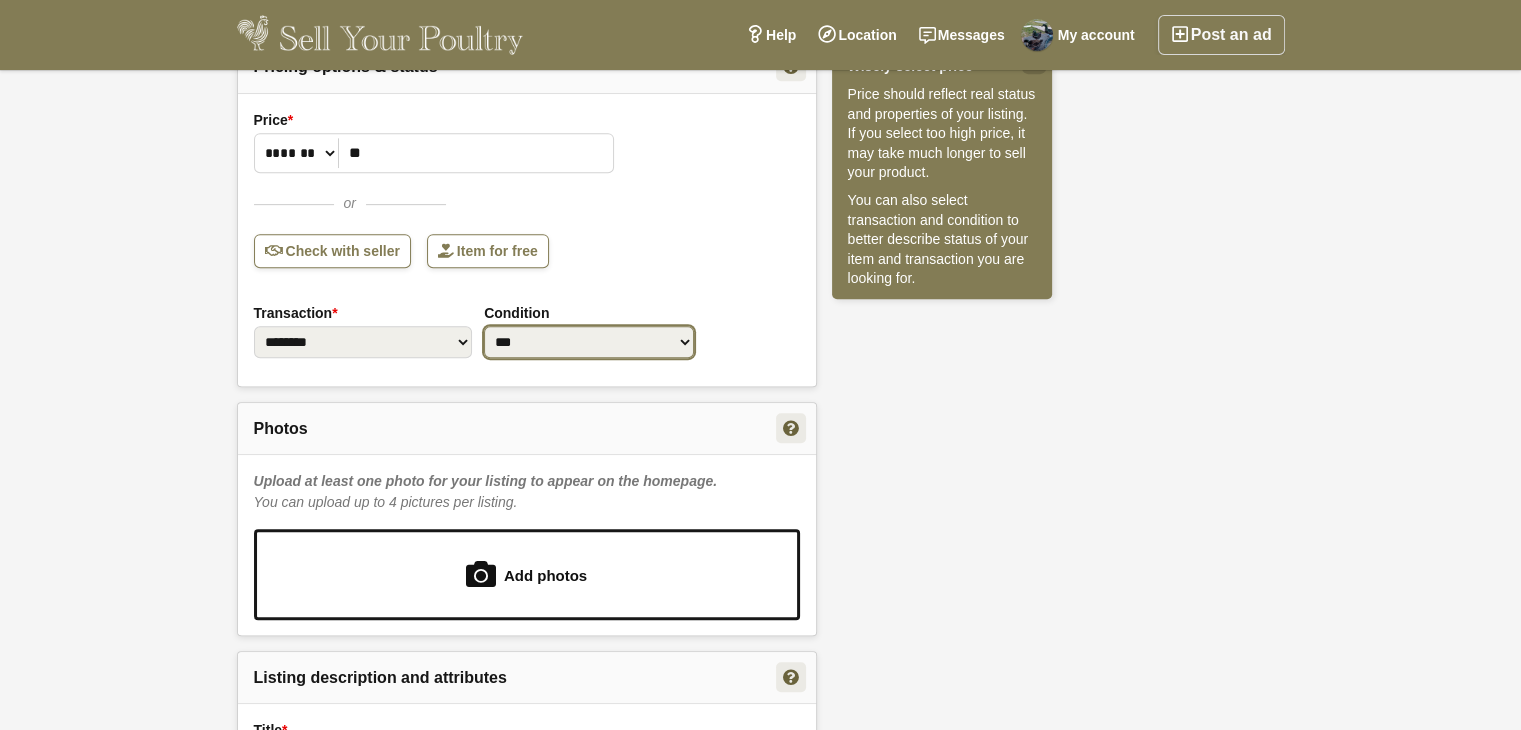 click on "**********" at bounding box center (589, 342) 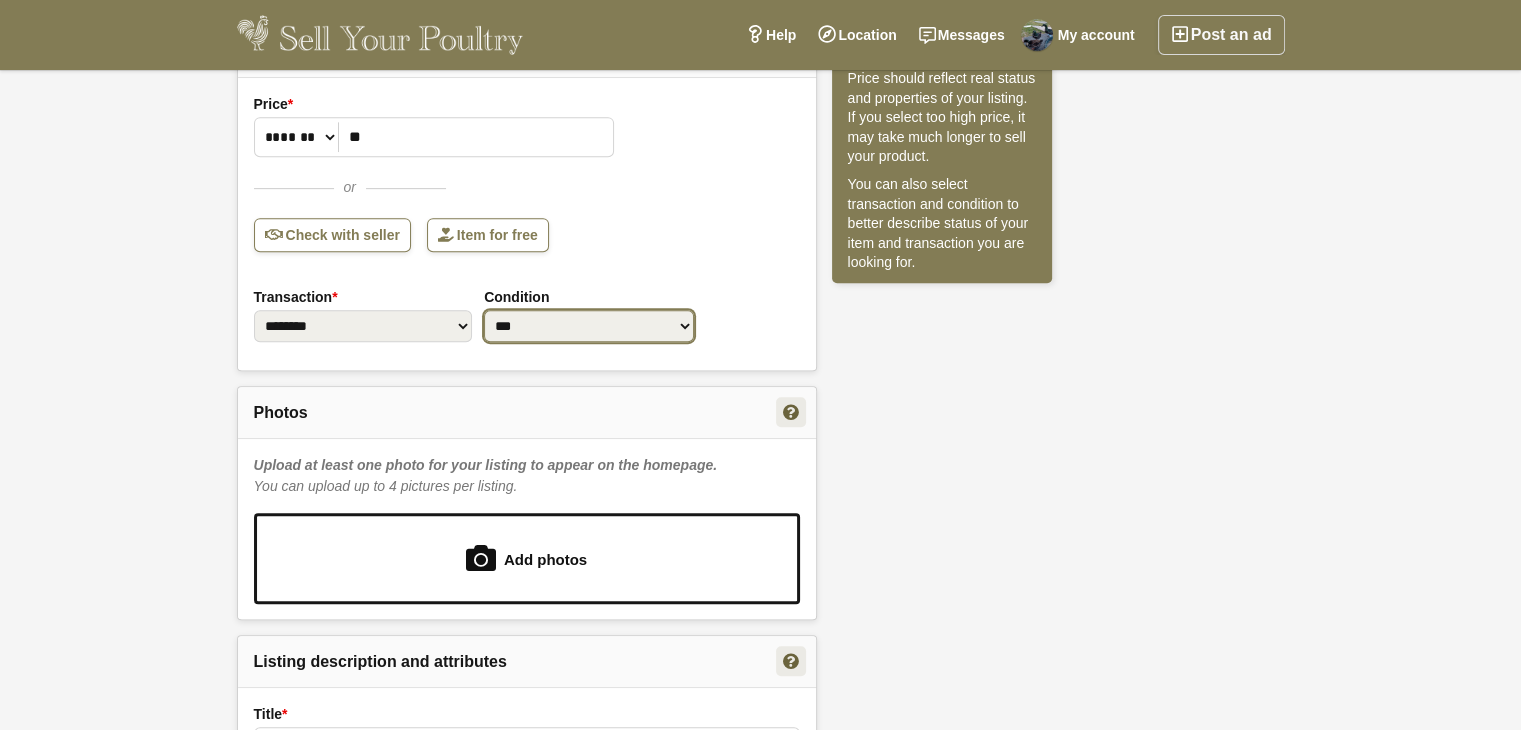 scroll, scrollTop: 1300, scrollLeft: 0, axis: vertical 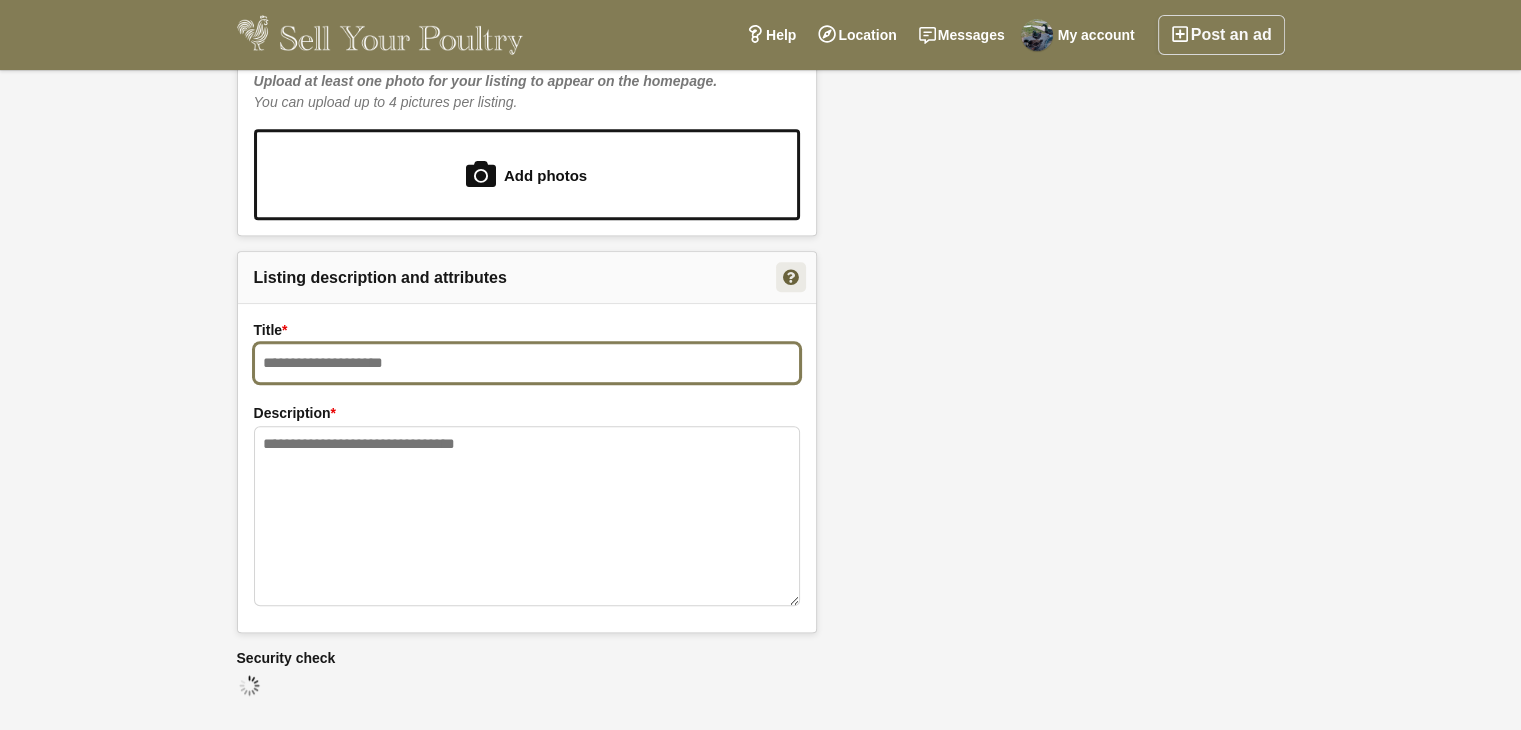 click at bounding box center (527, 363) 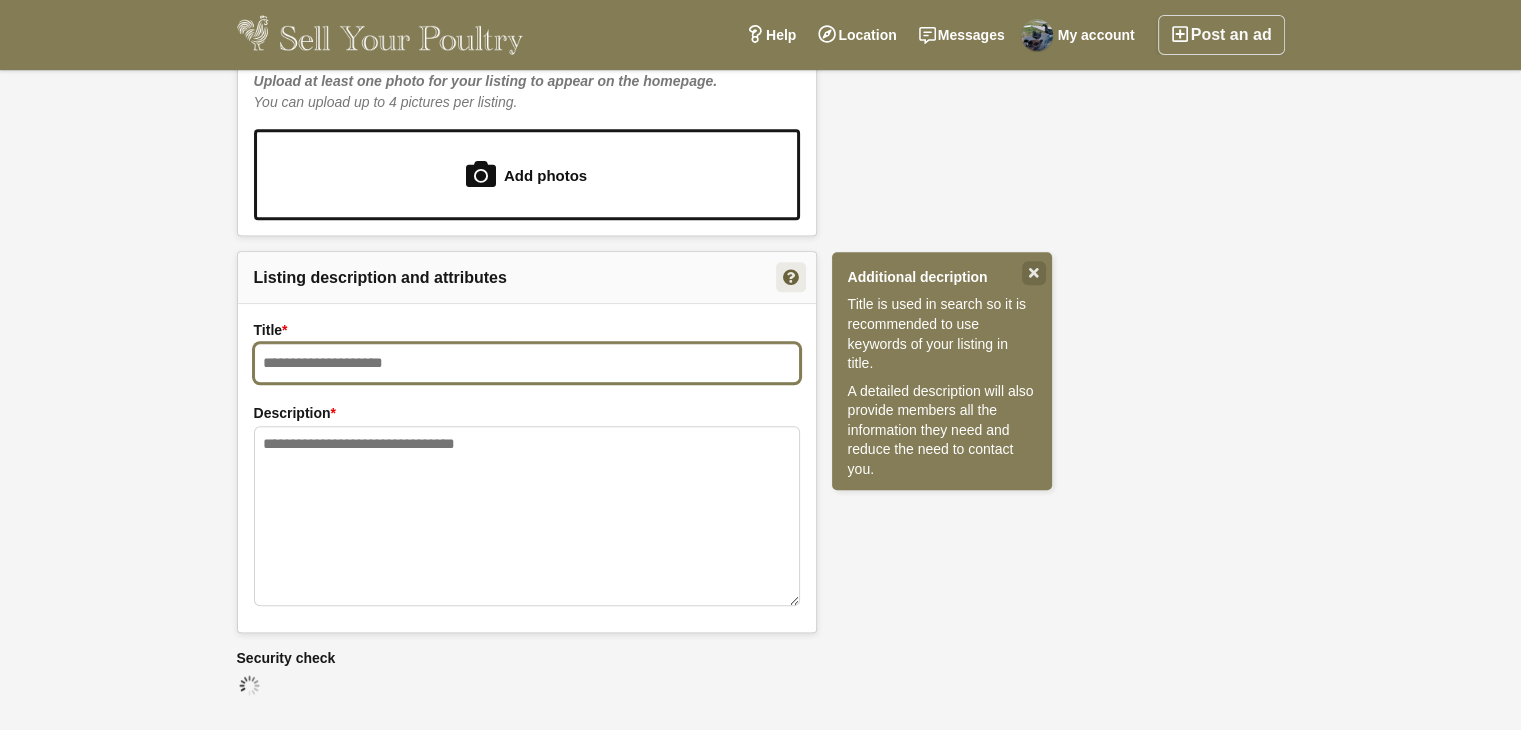 paste on "**********" 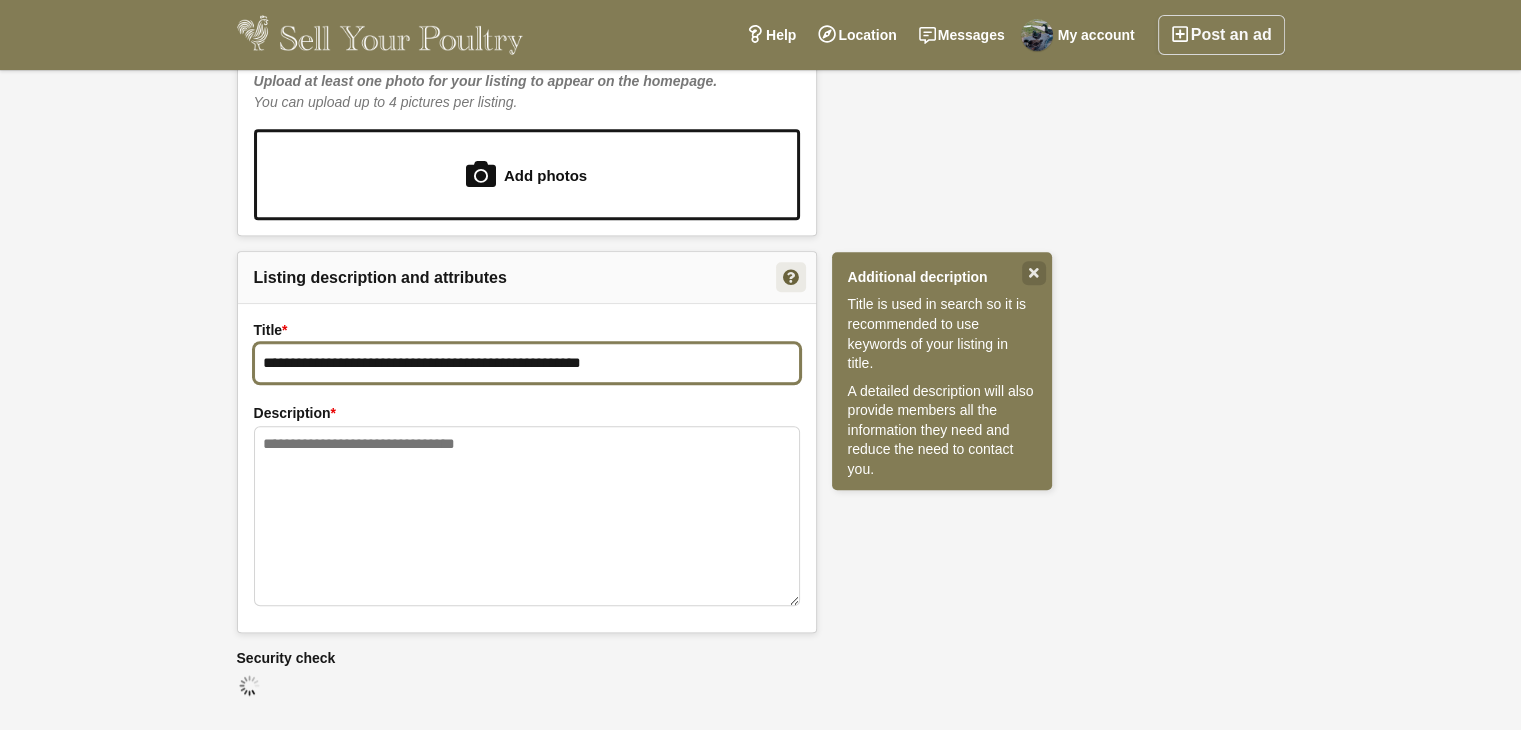 type on "**********" 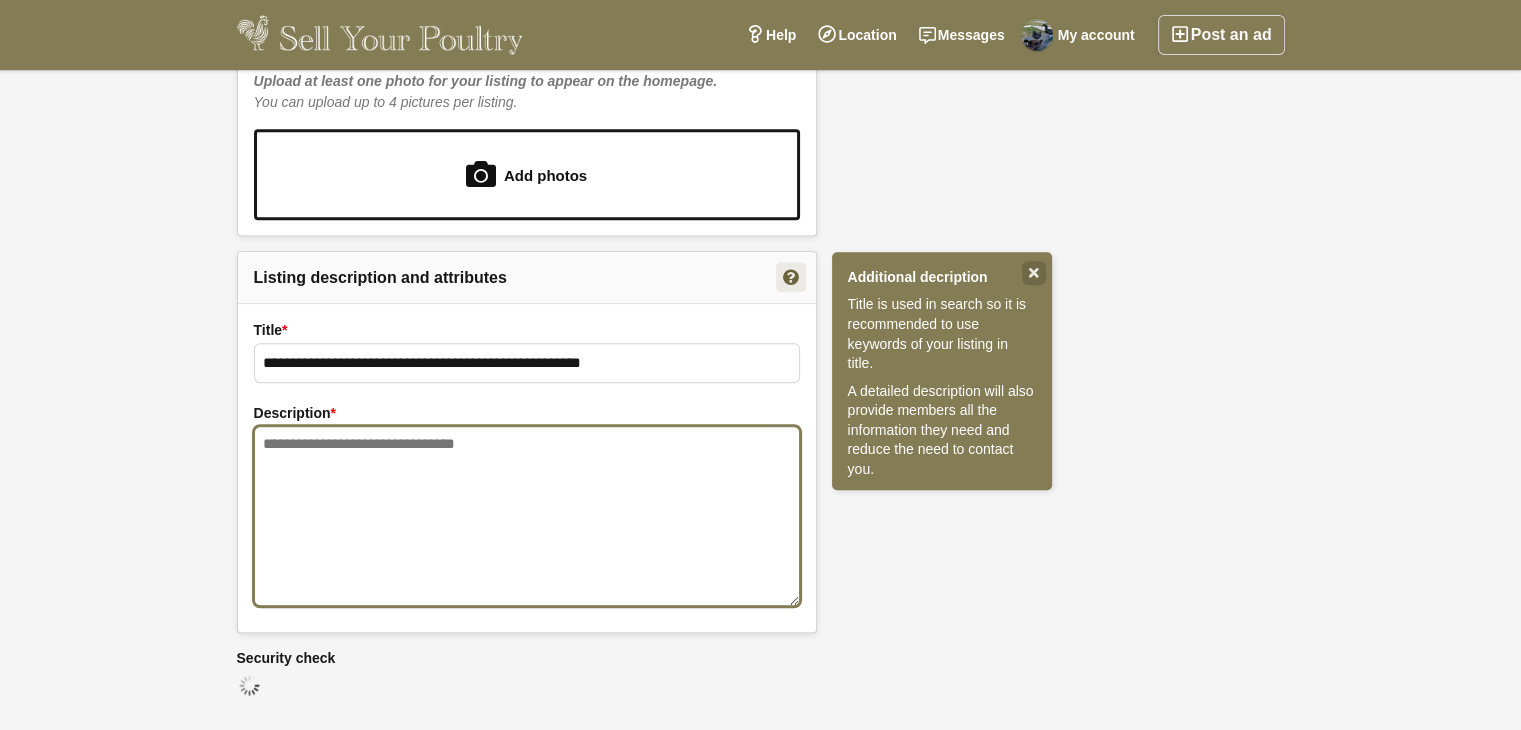 click at bounding box center [527, 516] 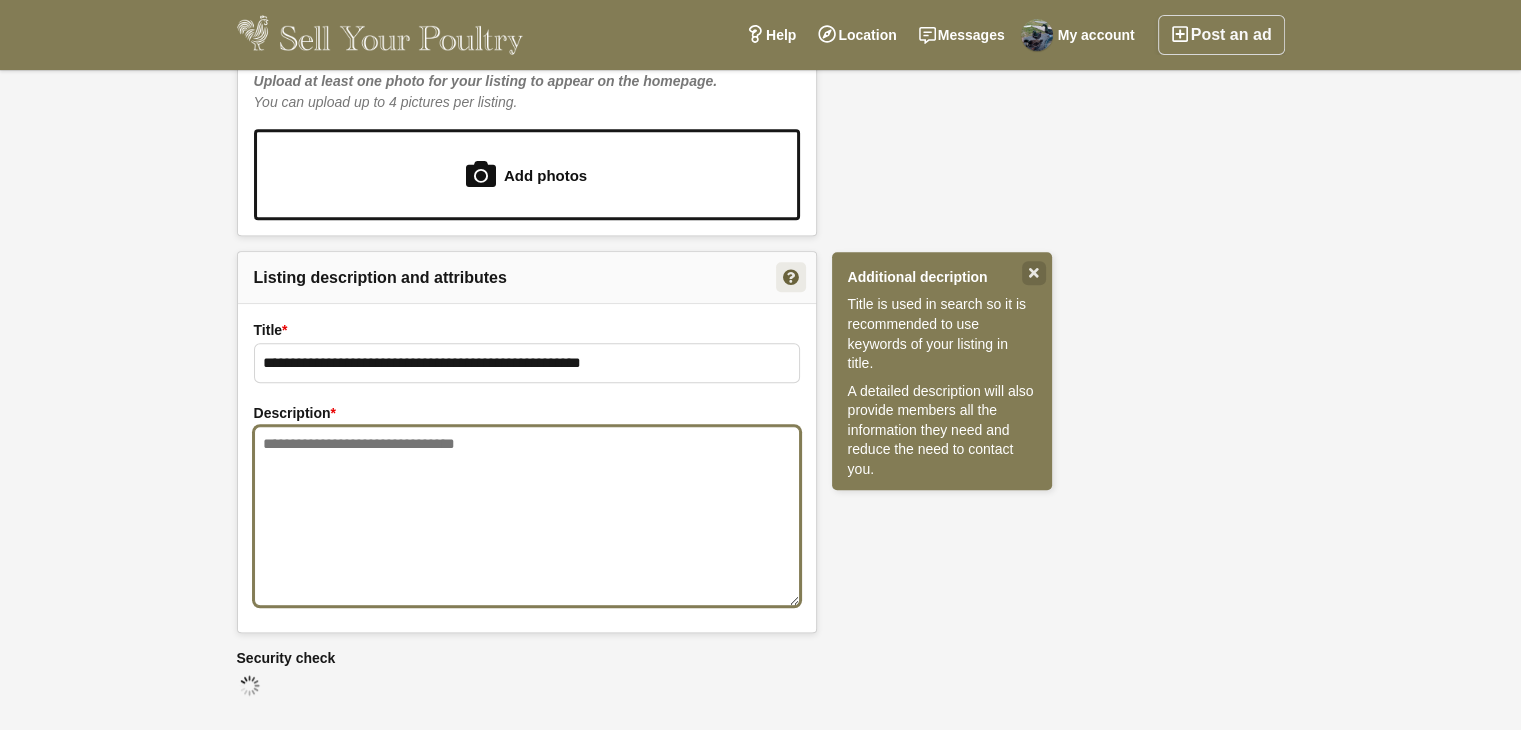 paste on "**********" 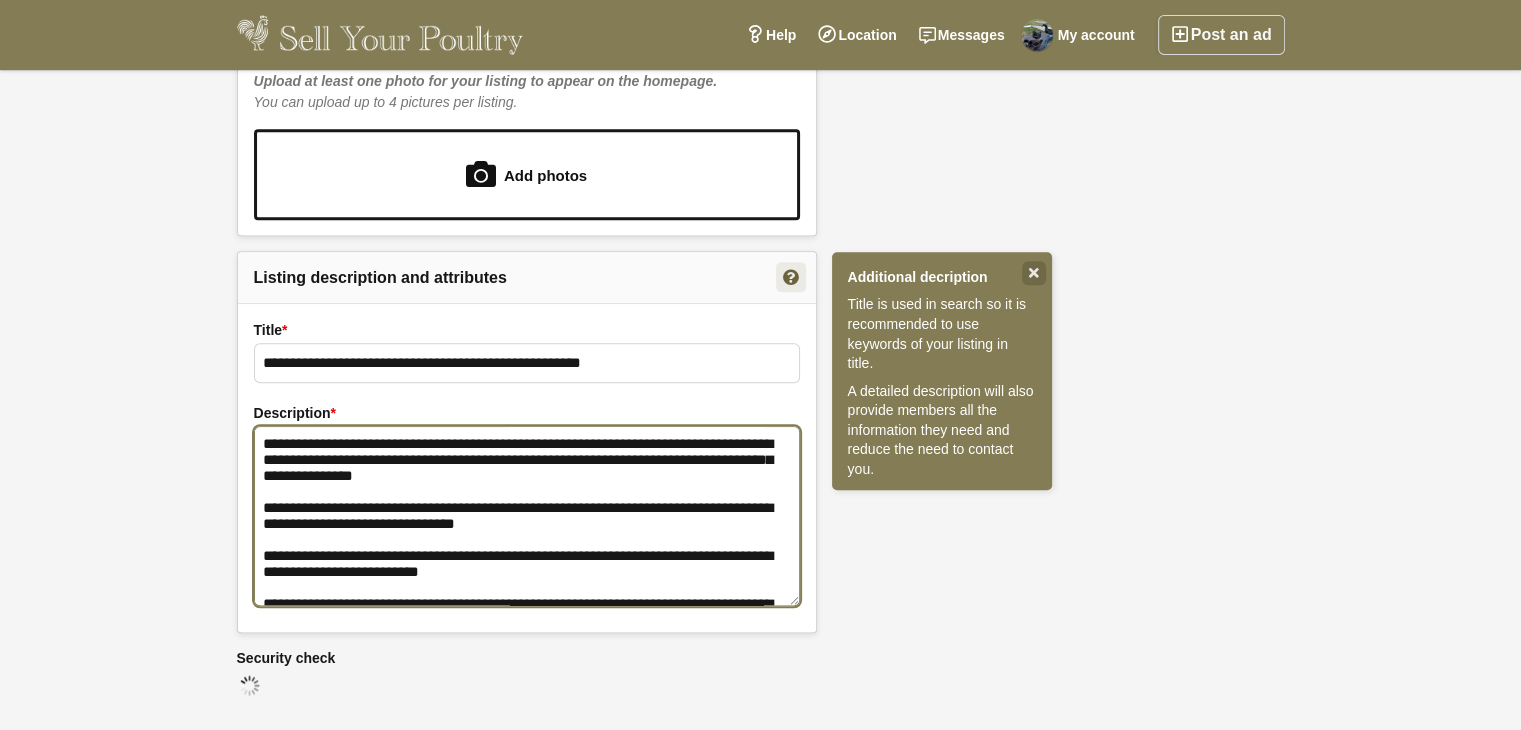 scroll, scrollTop: 132, scrollLeft: 0, axis: vertical 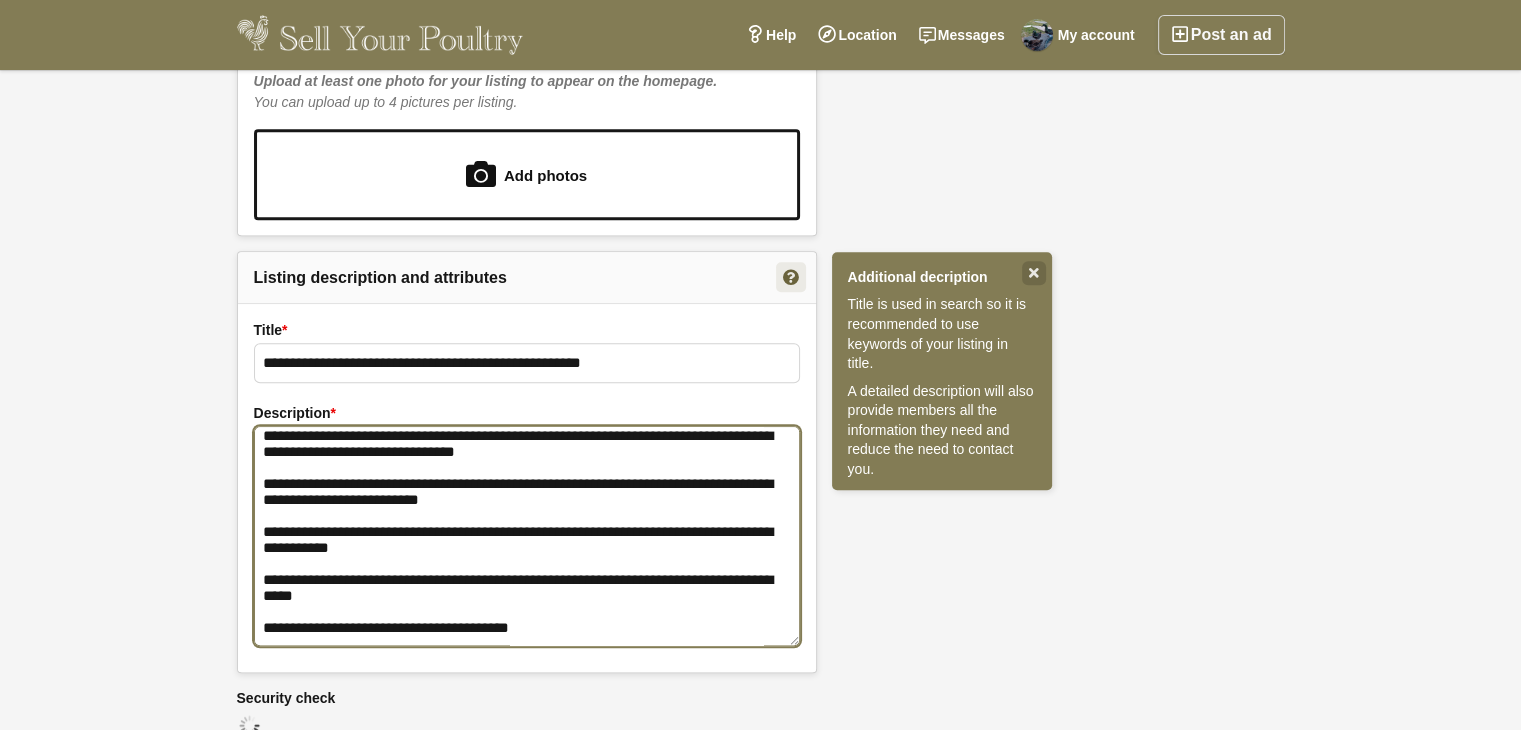 type on "**********" 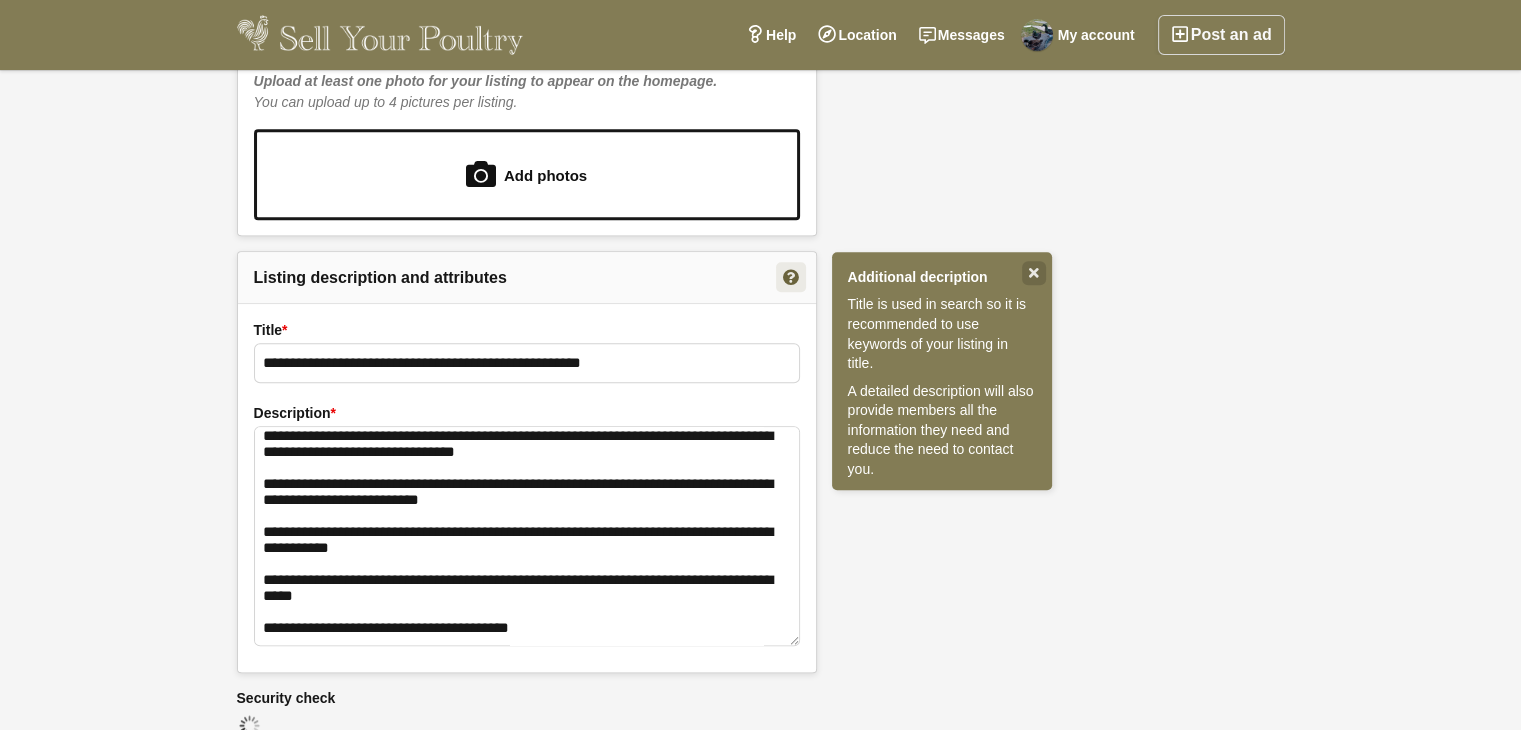 click on "**********" at bounding box center (761, -188) 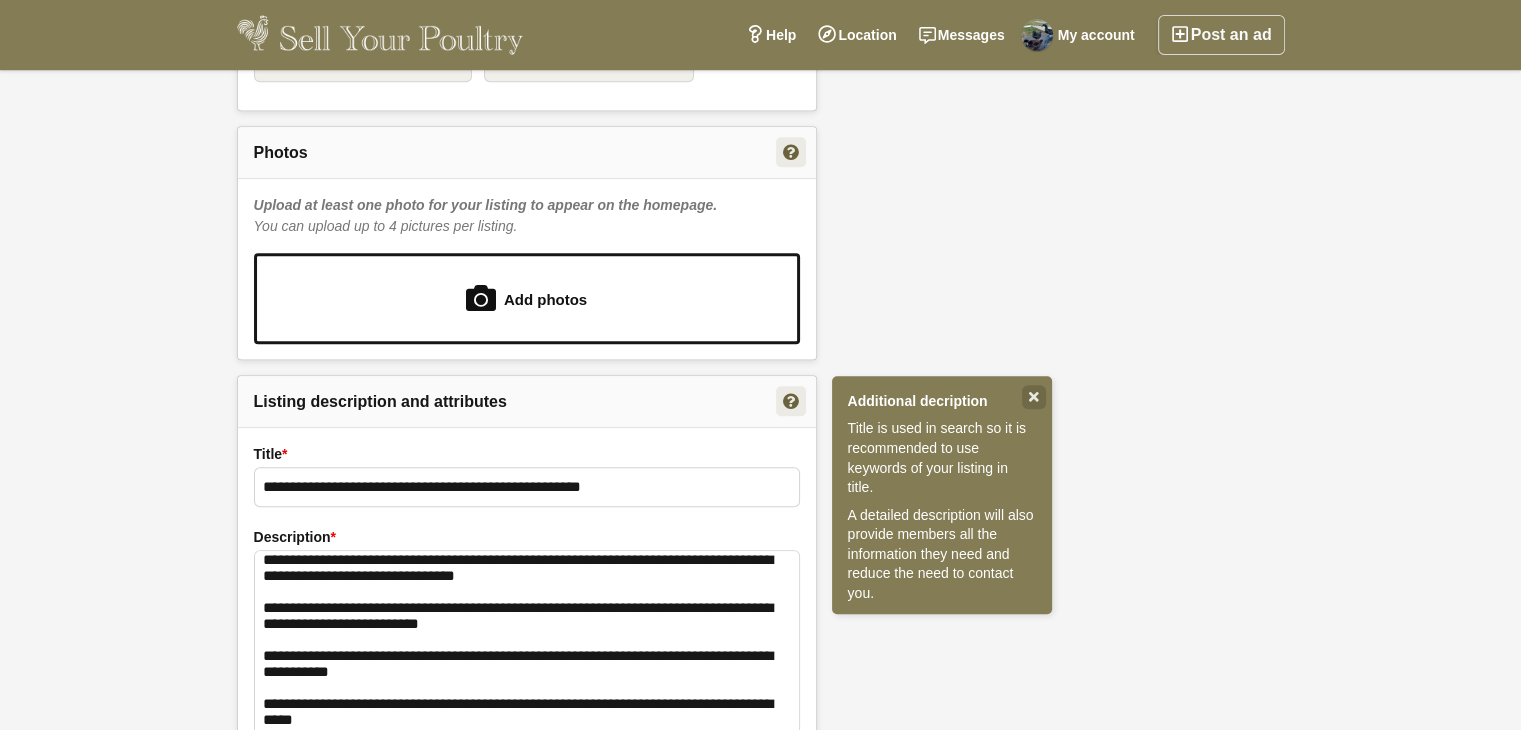 scroll, scrollTop: 1200, scrollLeft: 0, axis: vertical 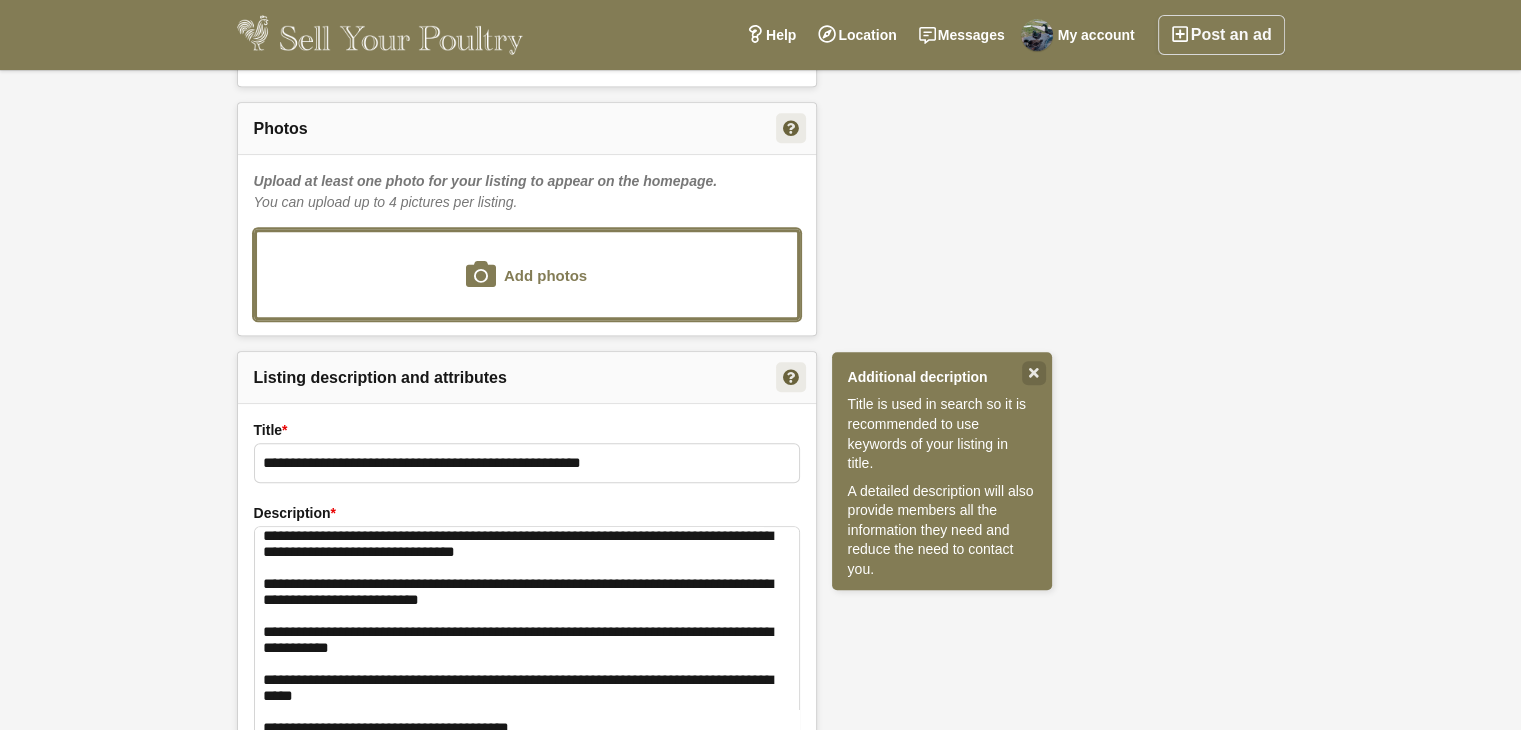 click at bounding box center [527, 274] 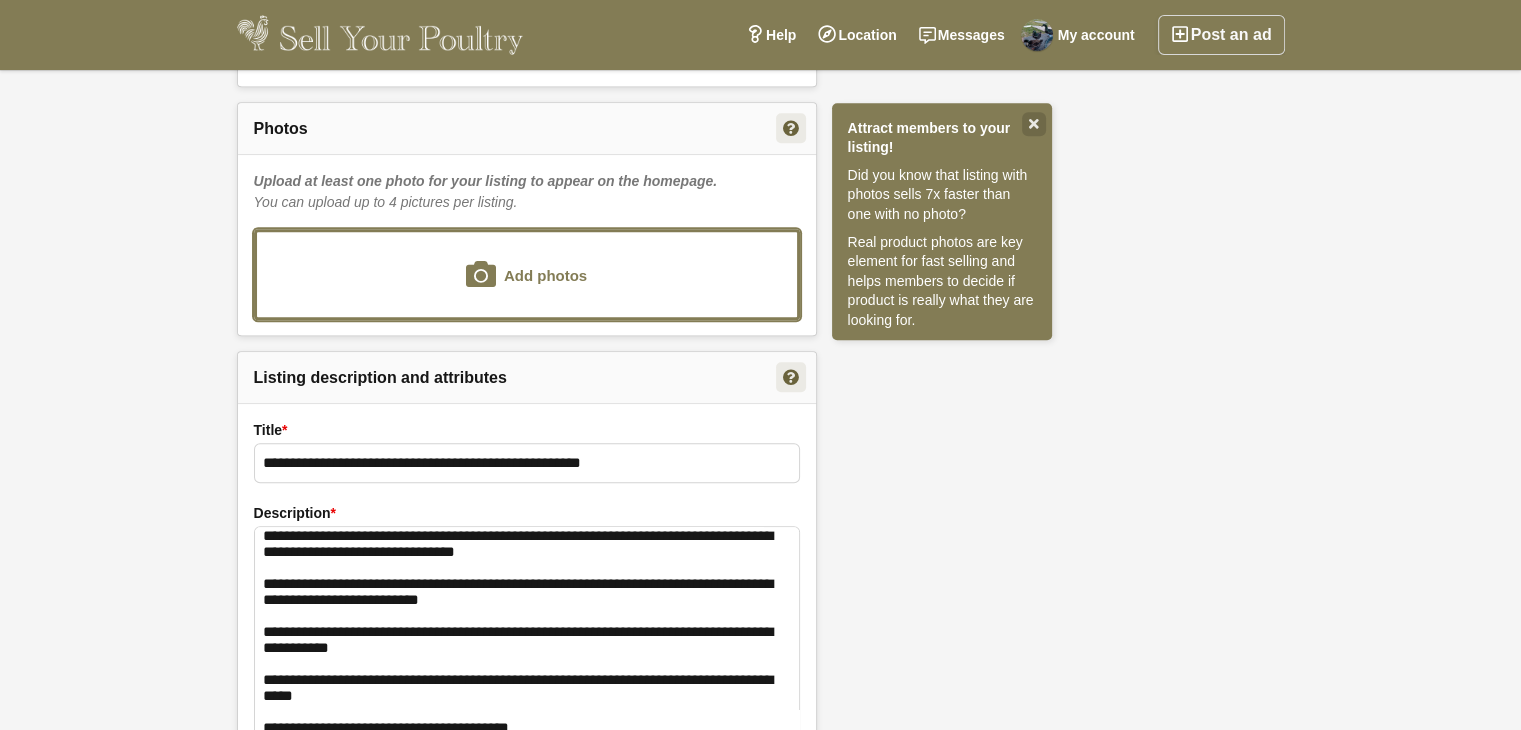 click at bounding box center [527, 274] 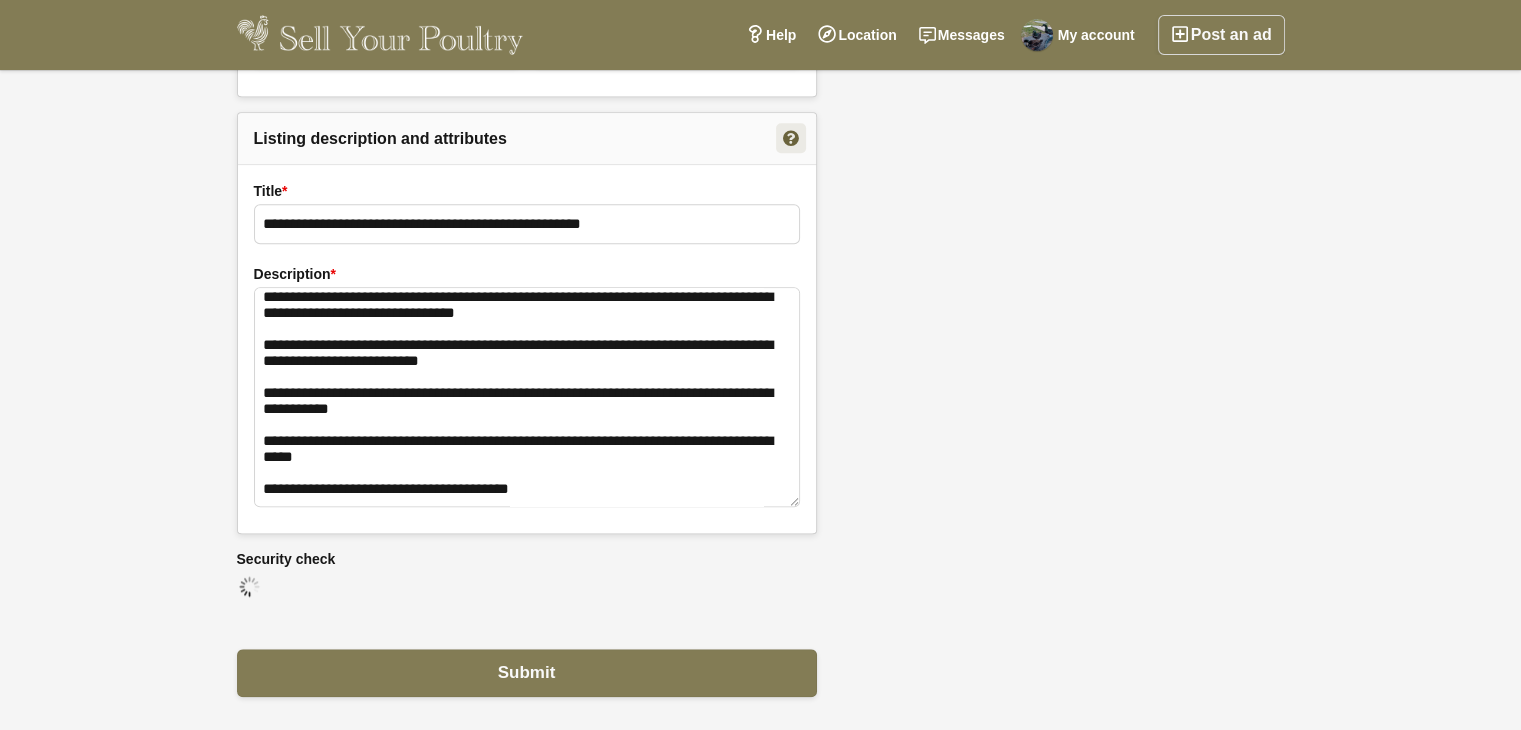scroll, scrollTop: 2063, scrollLeft: 0, axis: vertical 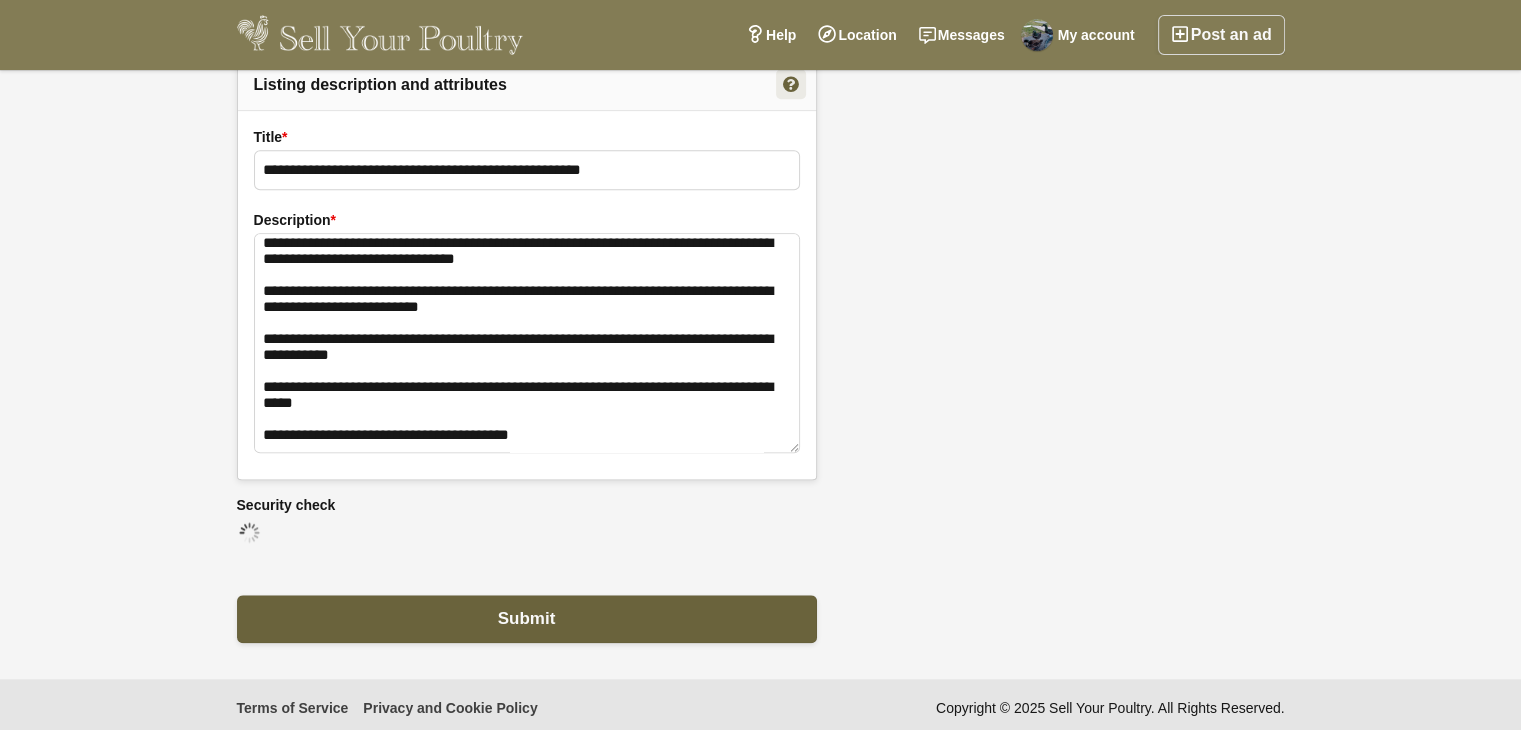 click on "Submit" at bounding box center [527, 619] 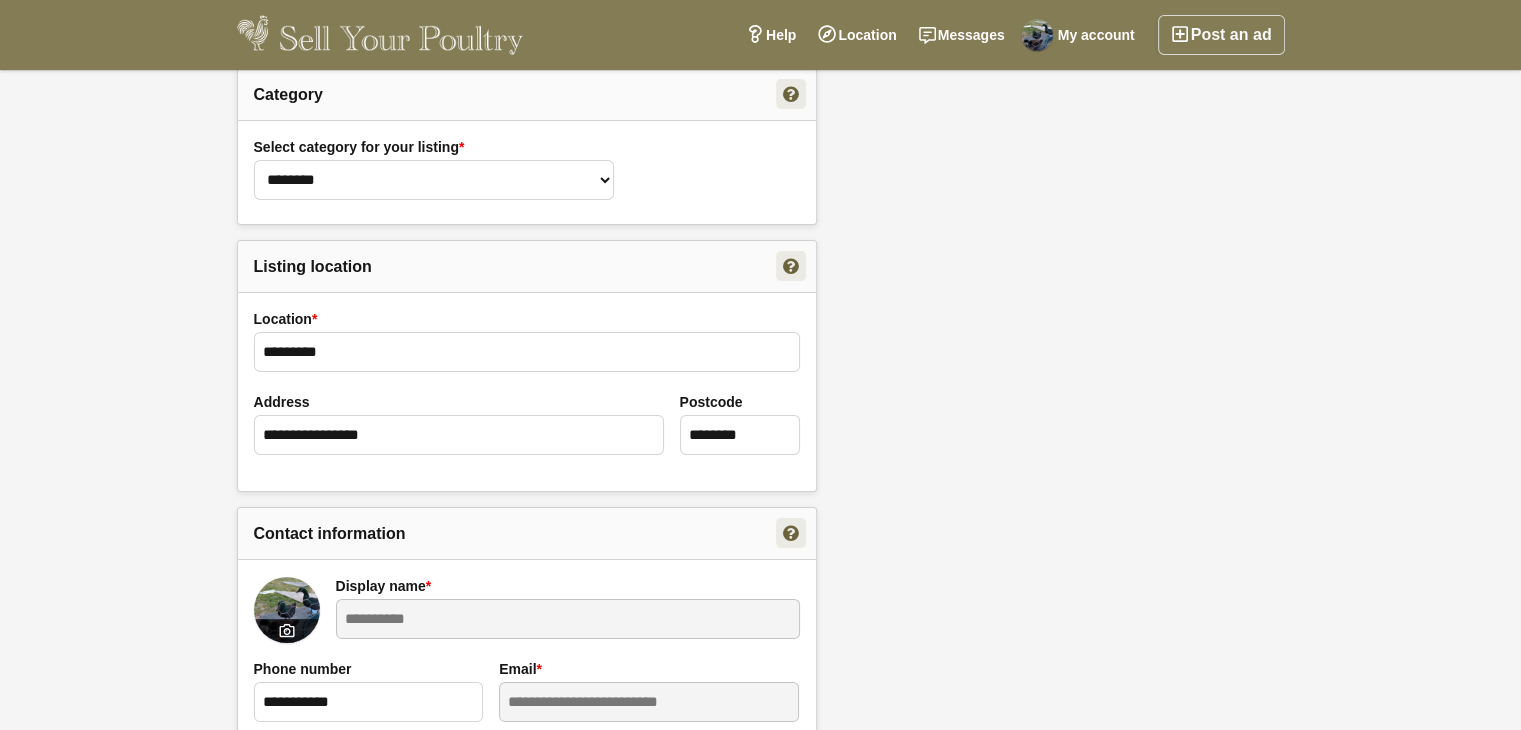 scroll, scrollTop: 200, scrollLeft: 0, axis: vertical 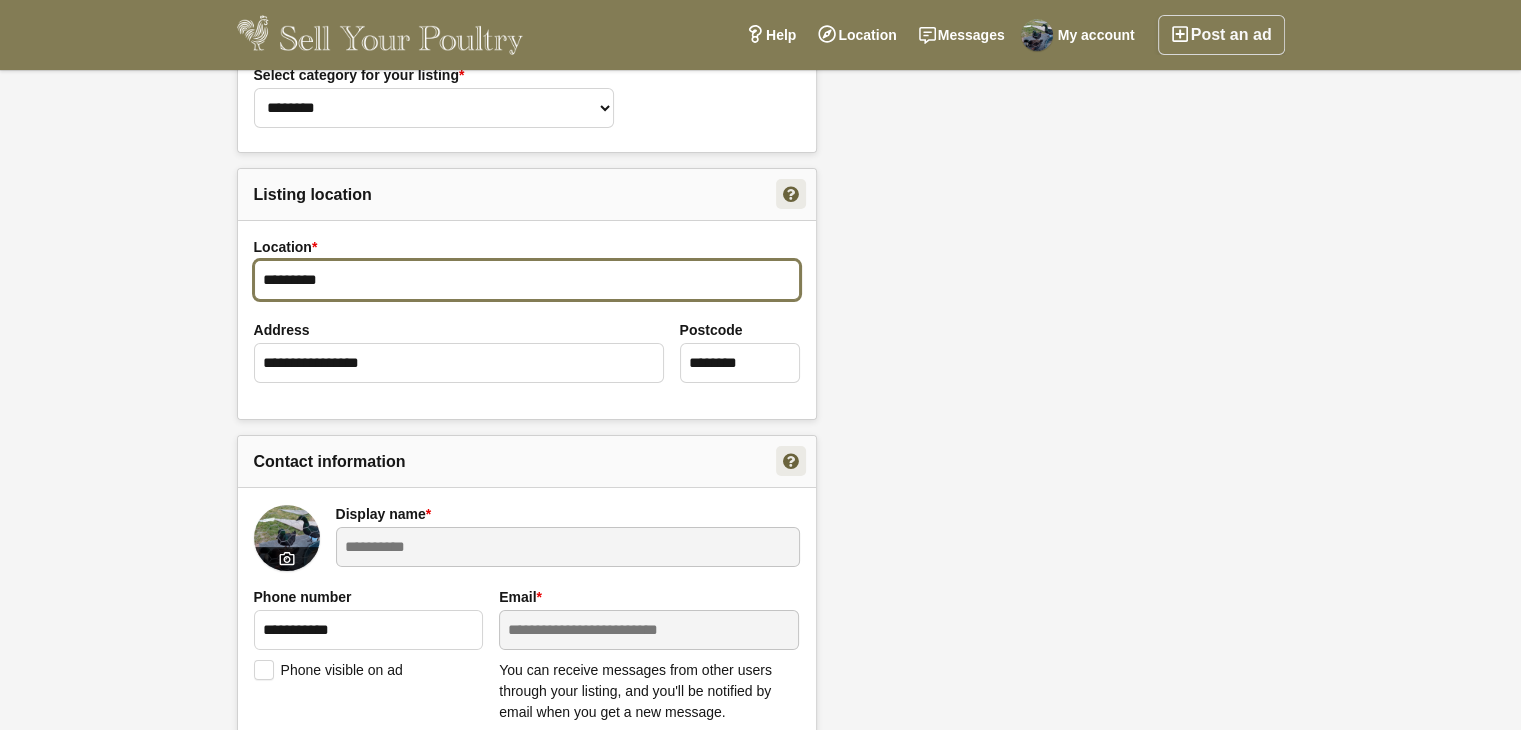 click on "*********" at bounding box center [527, 280] 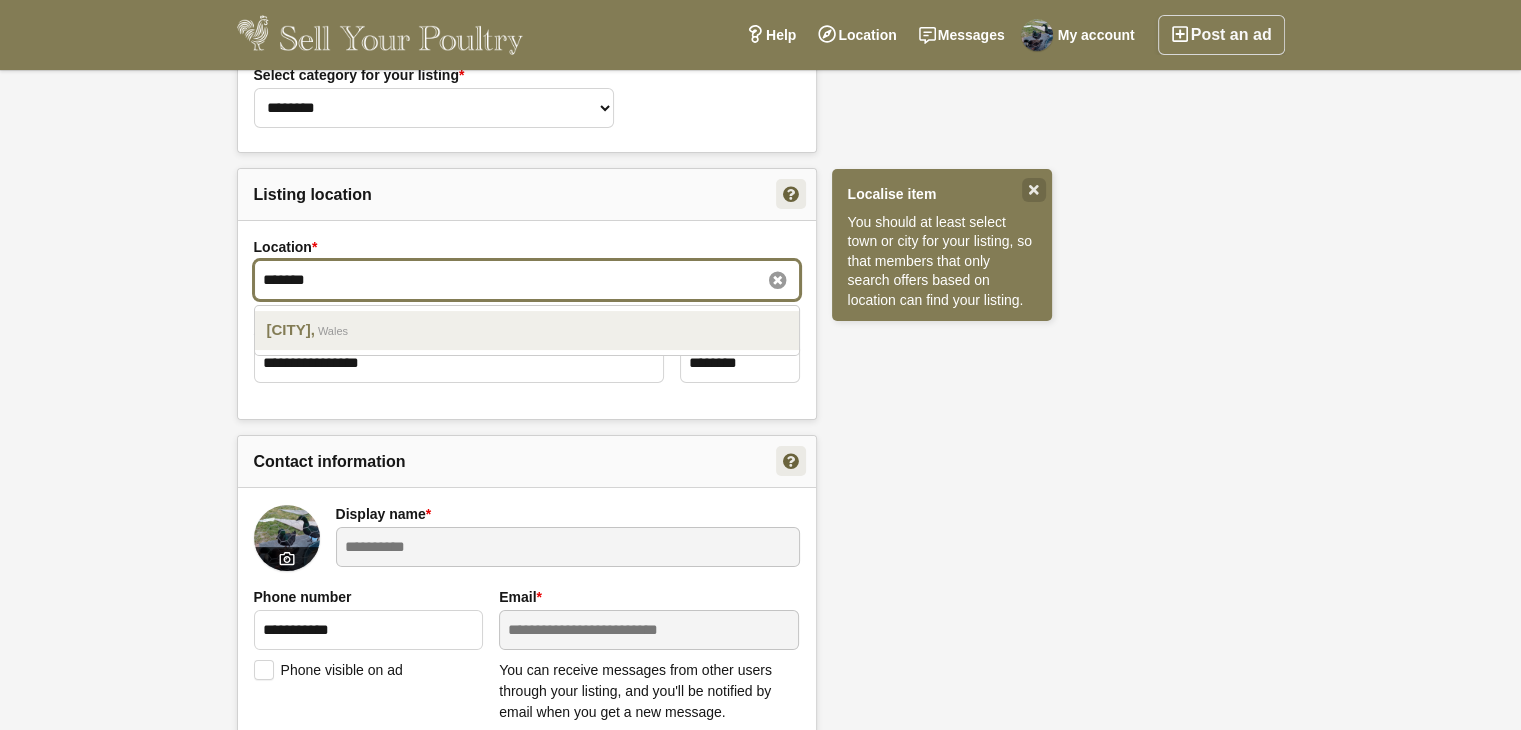 type on "*******" 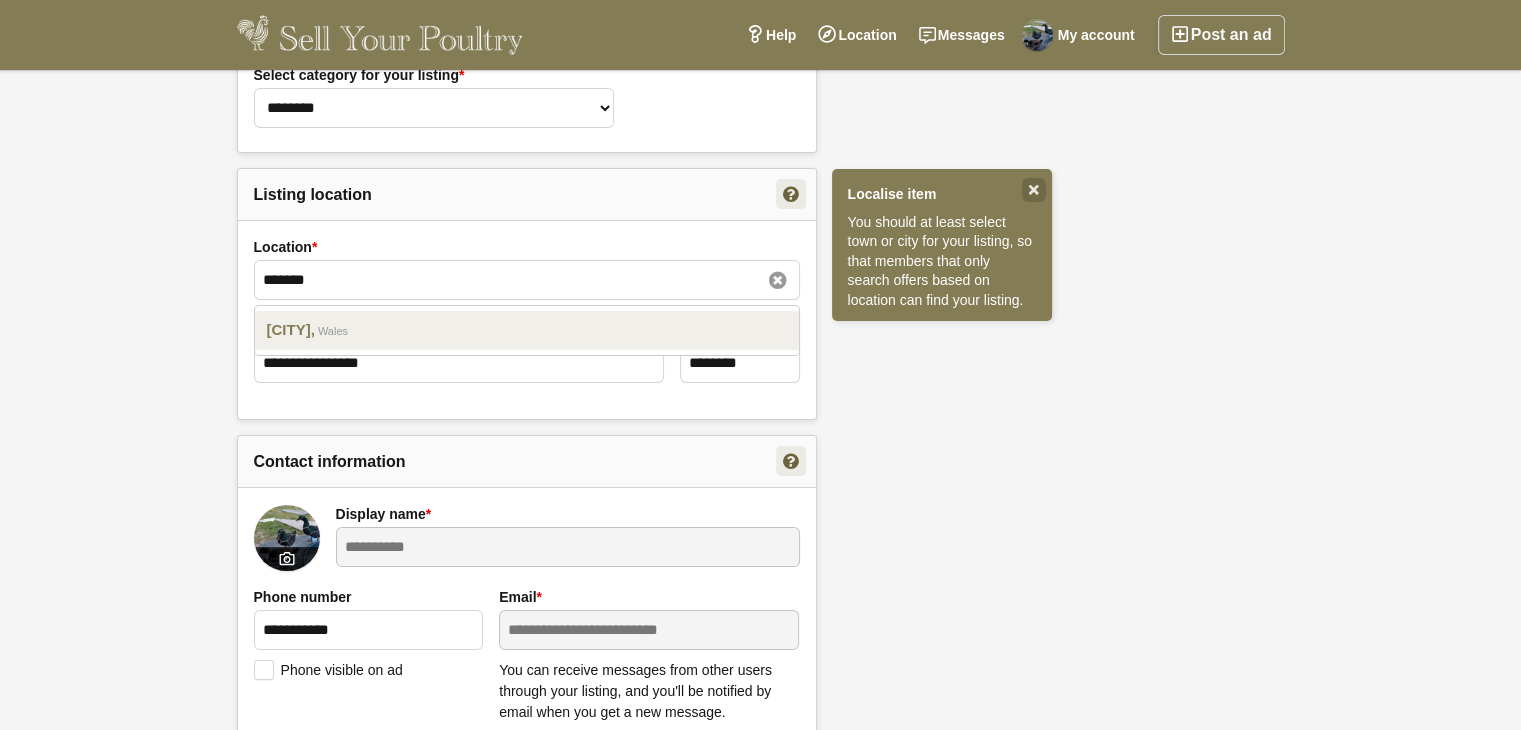 click on "[CITY], [COUNTRY]" at bounding box center (527, 330) 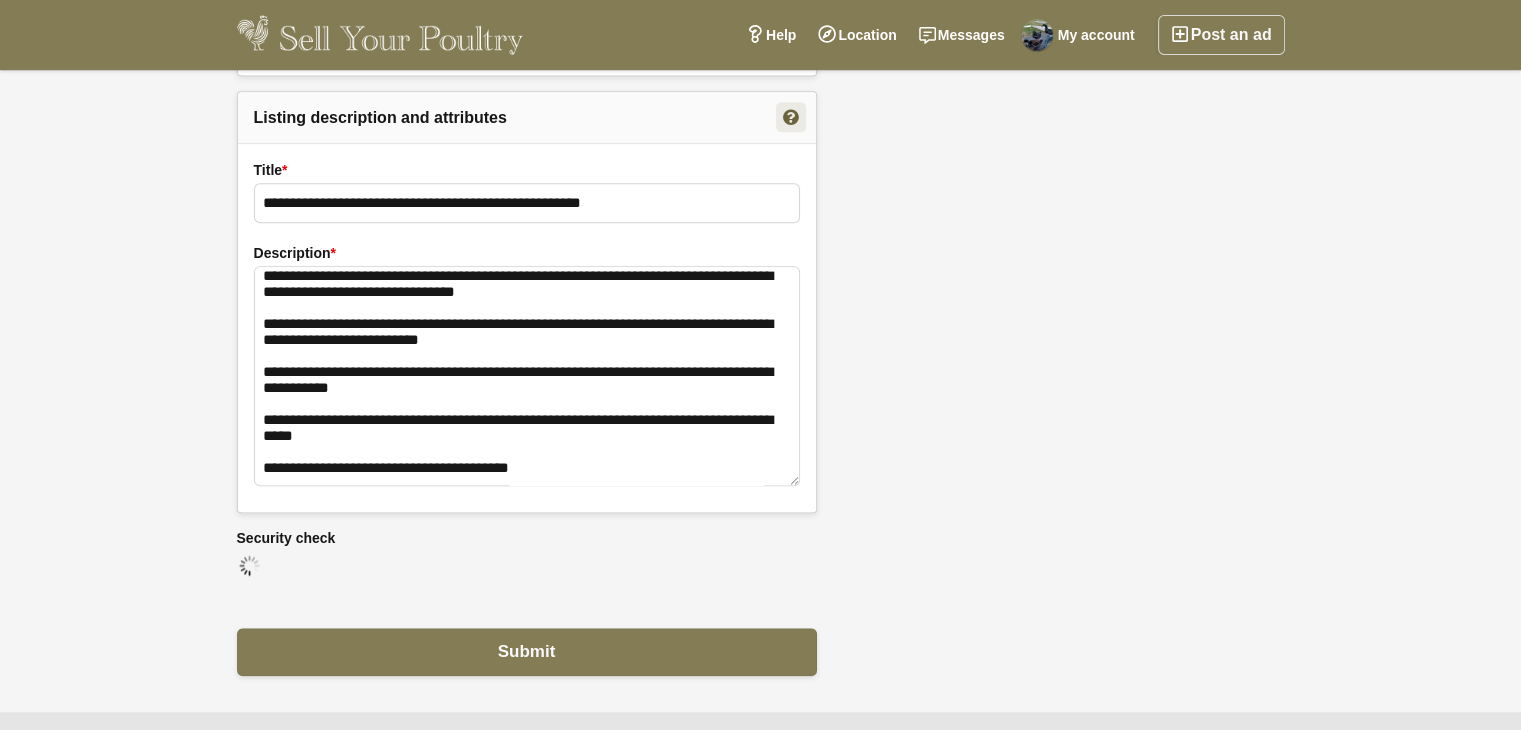scroll, scrollTop: 2124, scrollLeft: 0, axis: vertical 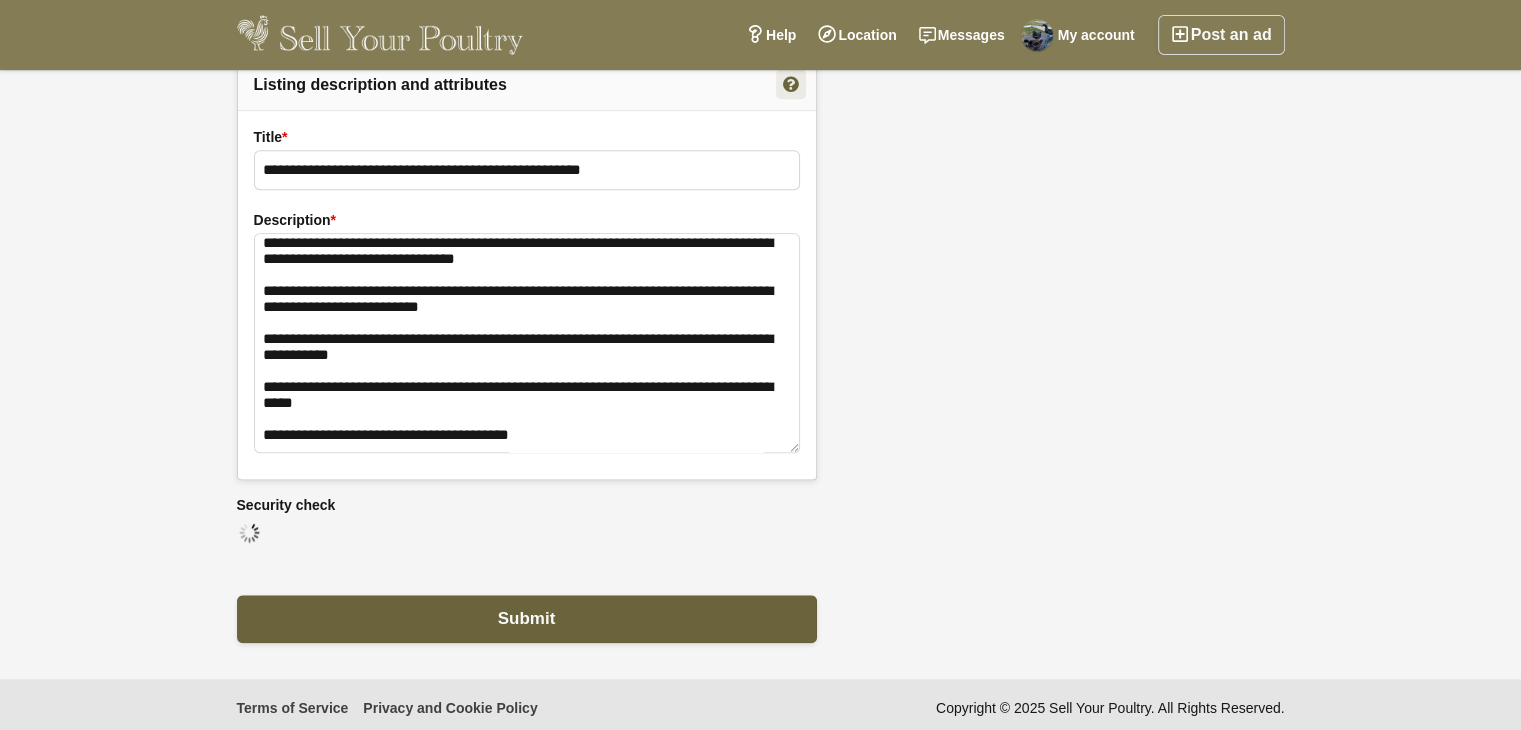click on "Submit" at bounding box center (527, 619) 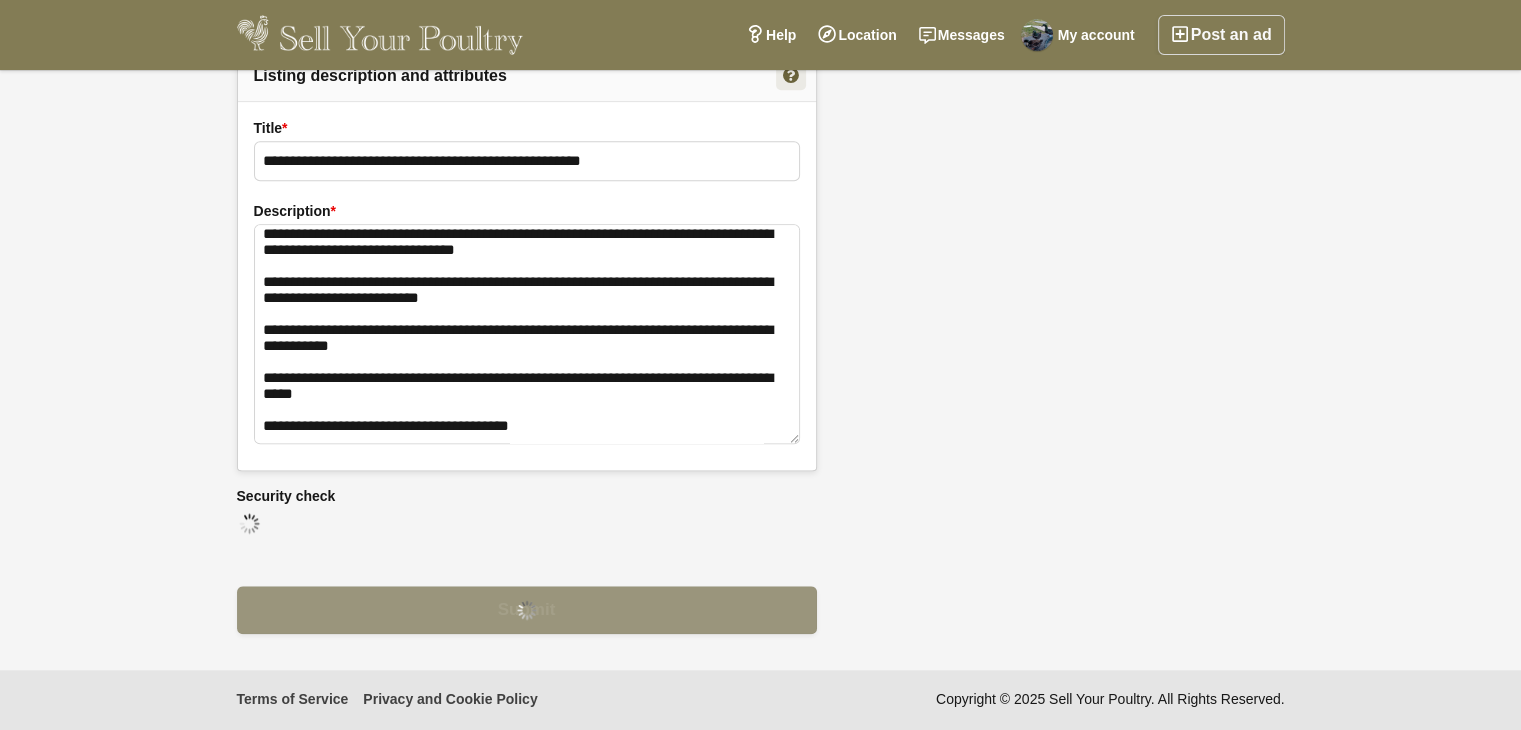 scroll, scrollTop: 2063, scrollLeft: 0, axis: vertical 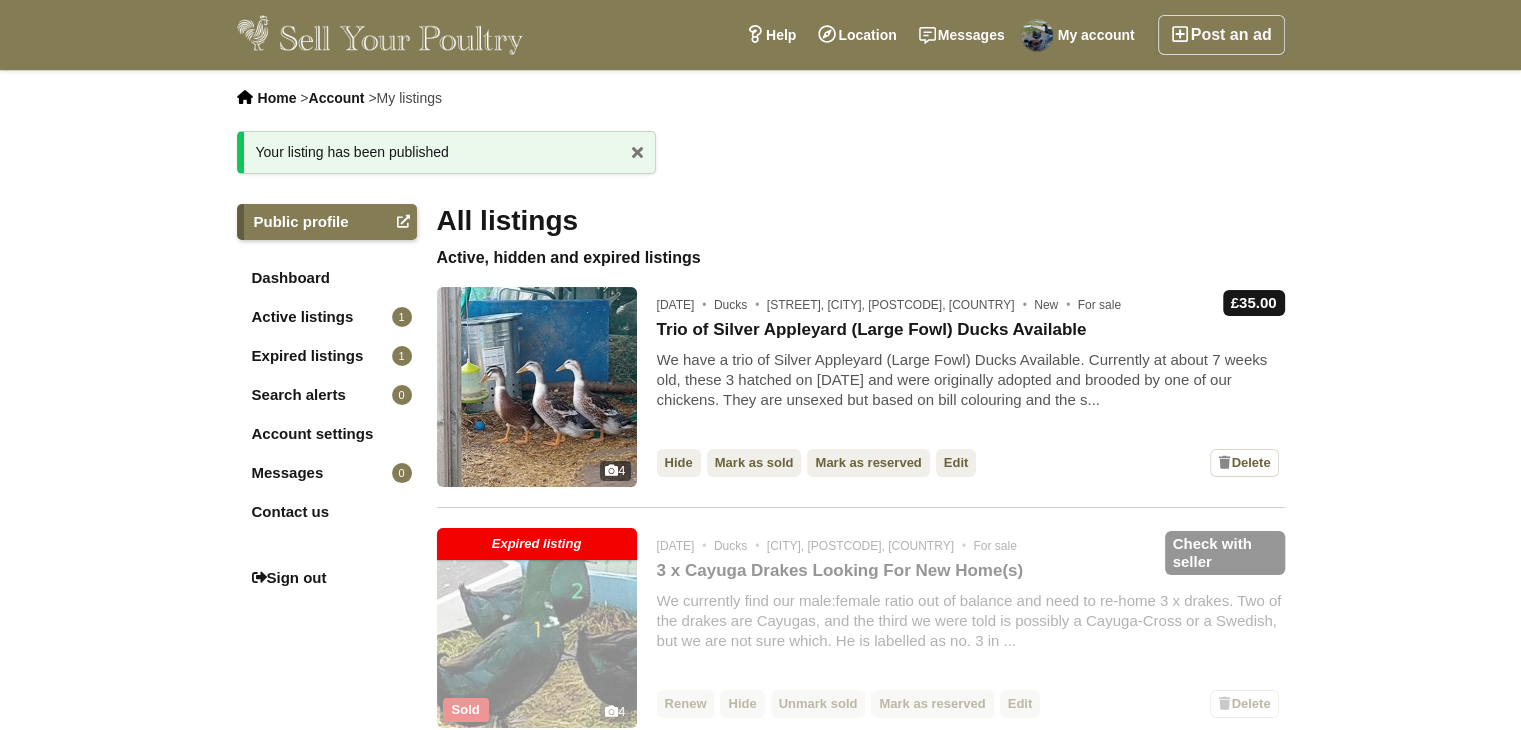 click on "Edit" at bounding box center (956, 463) 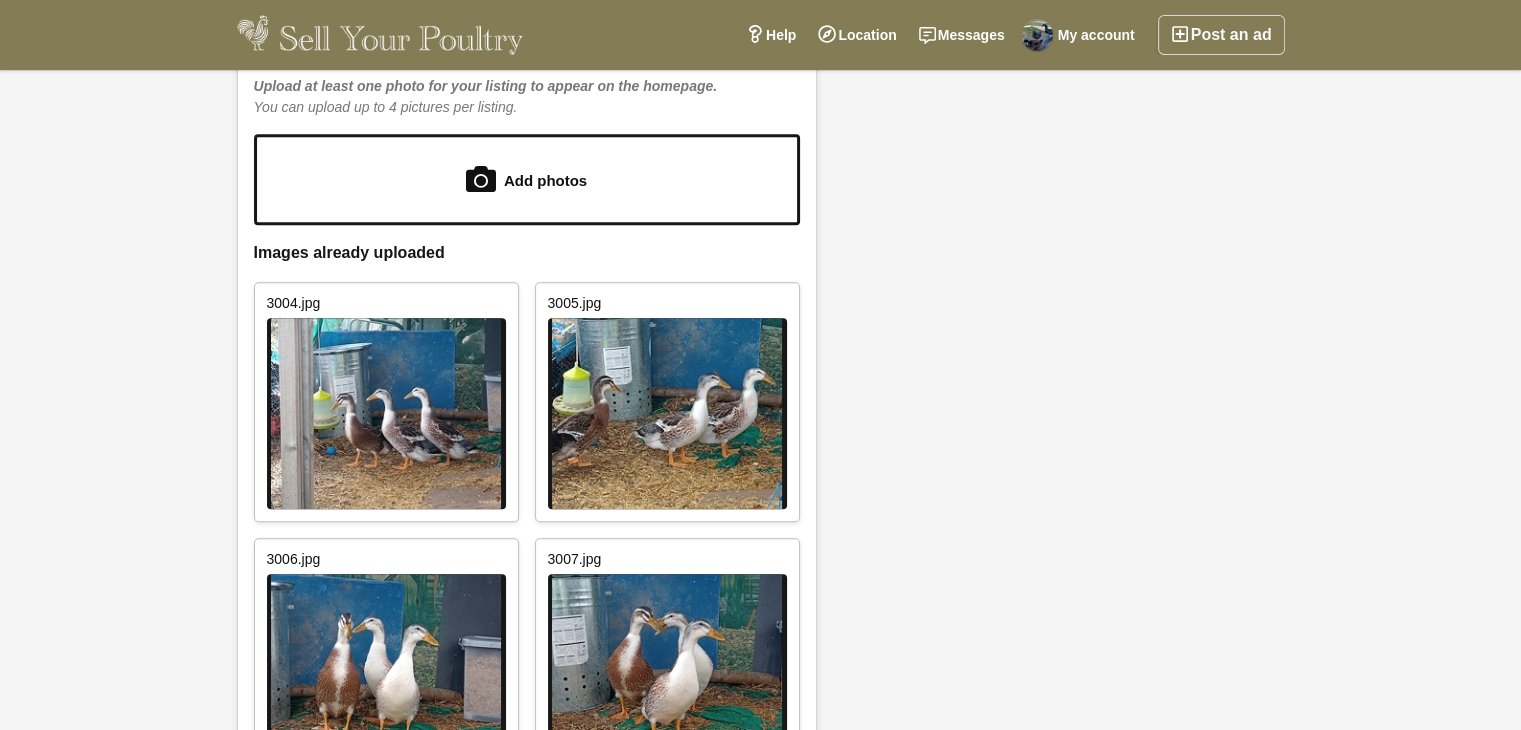 scroll, scrollTop: 1300, scrollLeft: 0, axis: vertical 